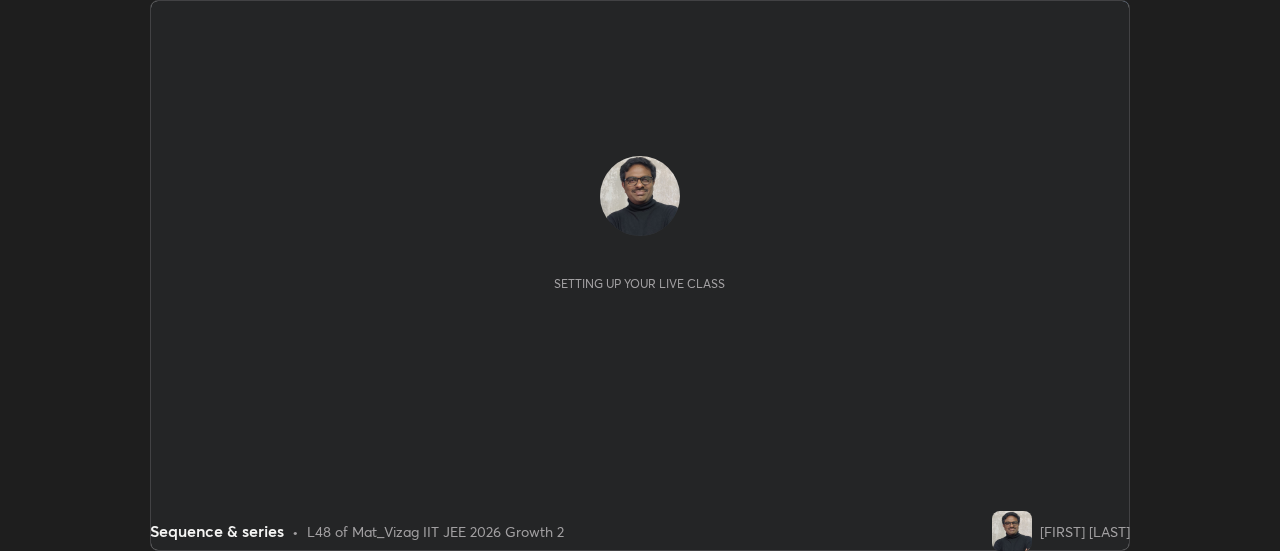 scroll, scrollTop: 0, scrollLeft: 0, axis: both 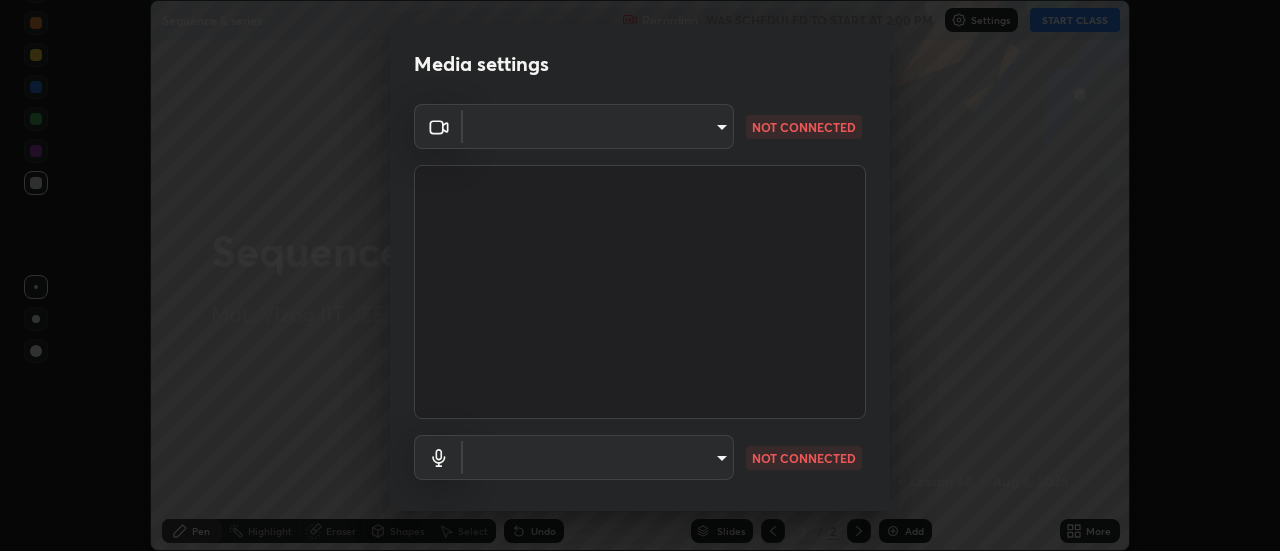 type on "c8d4d34ac1f352bb95d5f05a967dc34c6676a64432e358c7d9874fe1d0247c02" 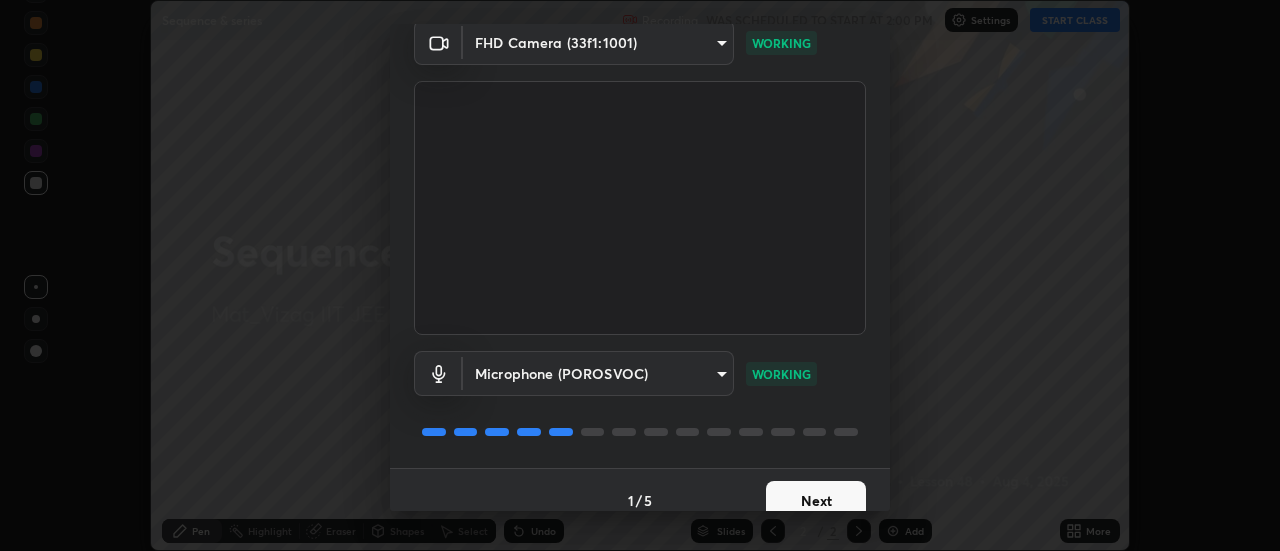 scroll, scrollTop: 105, scrollLeft: 0, axis: vertical 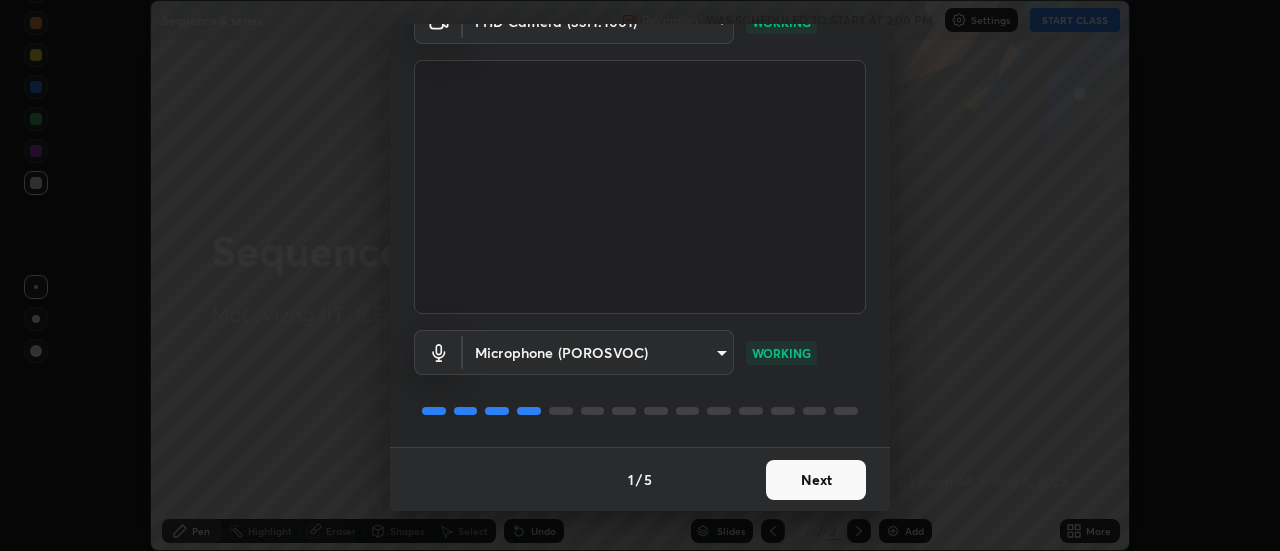 click on "Next" at bounding box center [816, 480] 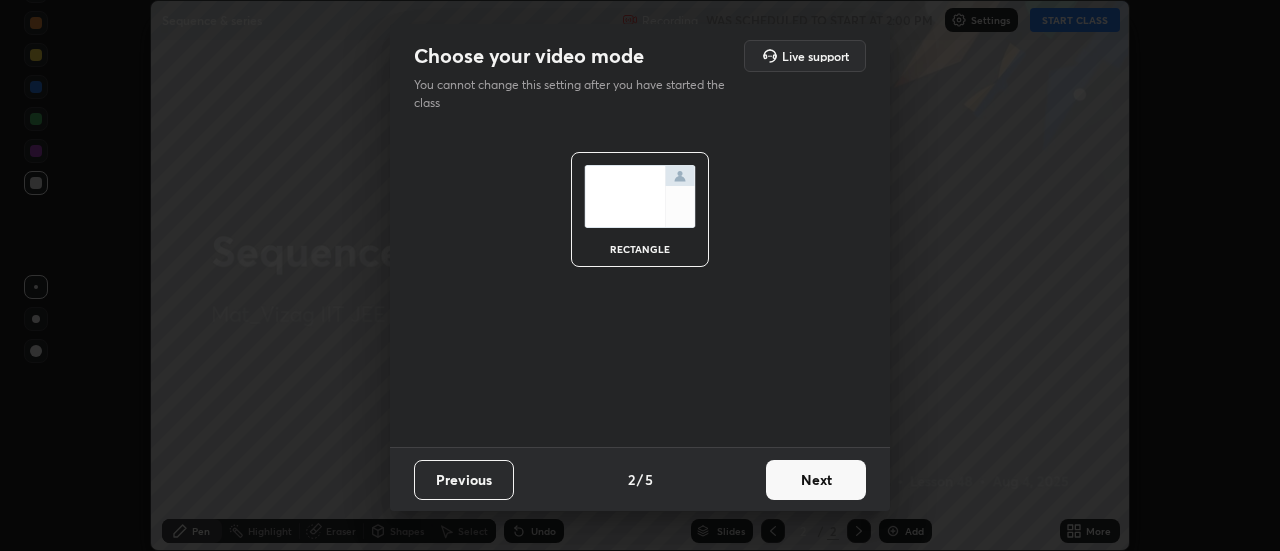 scroll, scrollTop: 0, scrollLeft: 0, axis: both 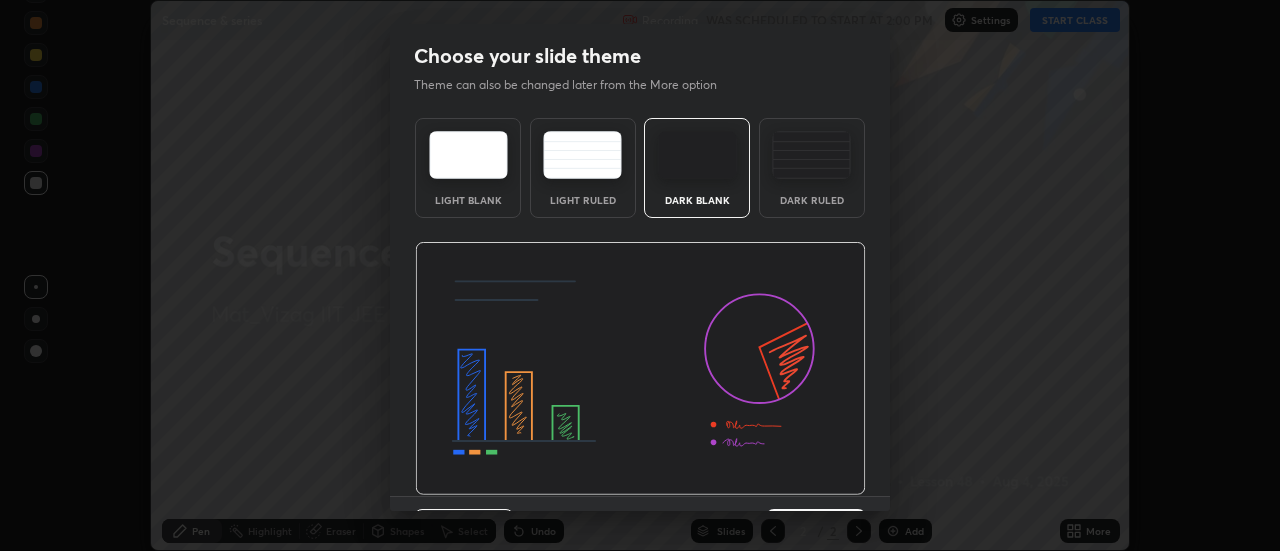 click on "Dark Ruled" at bounding box center (812, 168) 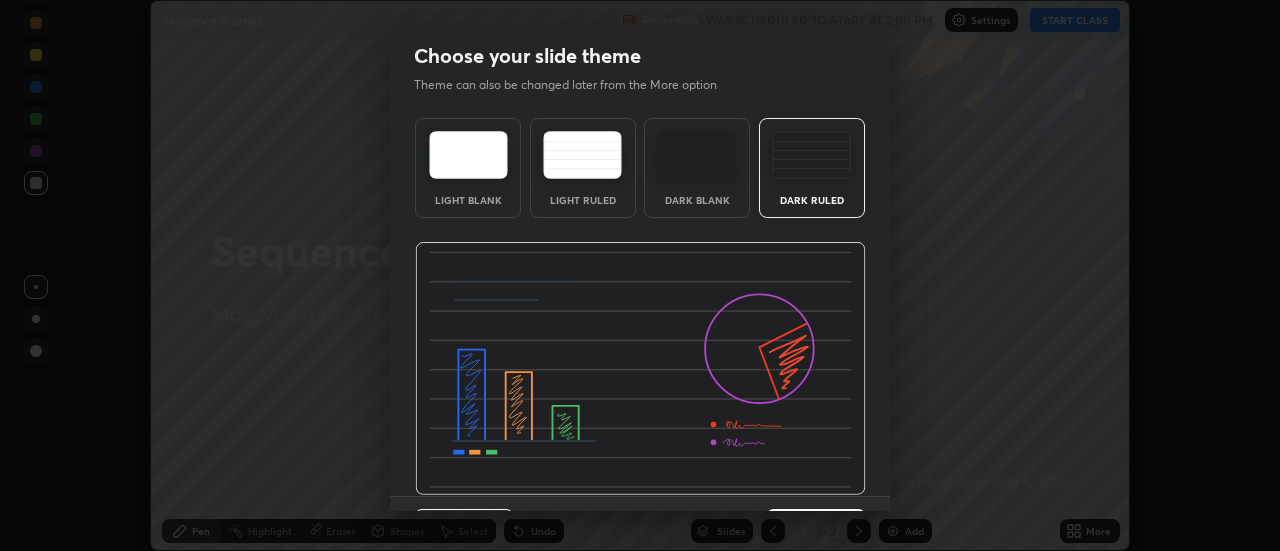 scroll, scrollTop: 49, scrollLeft: 0, axis: vertical 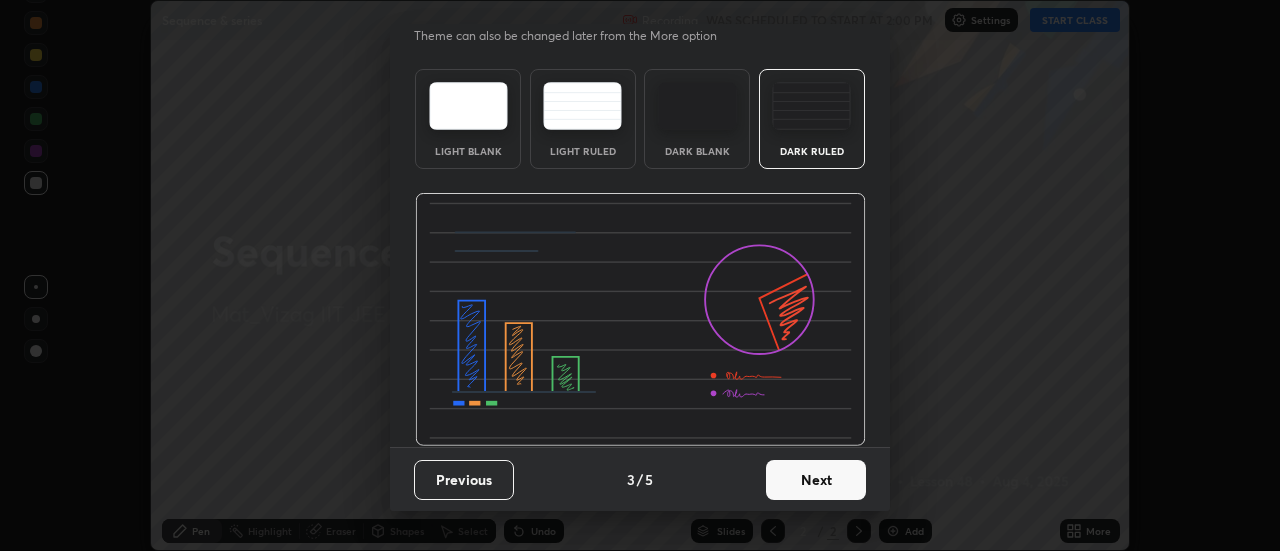 click on "Next" at bounding box center [816, 480] 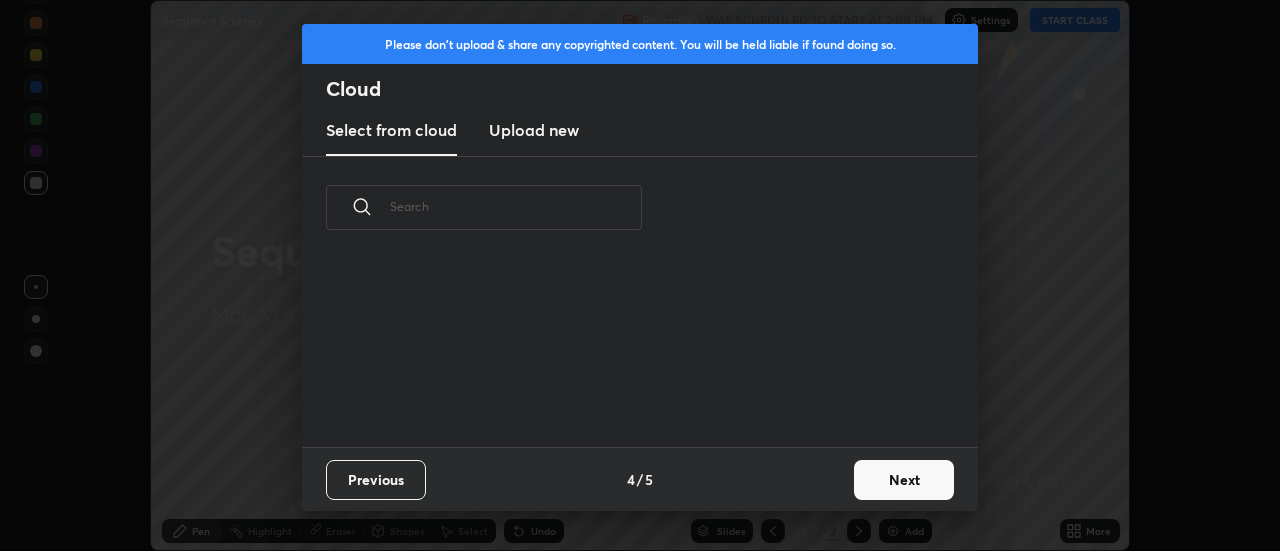 scroll, scrollTop: 7, scrollLeft: 11, axis: both 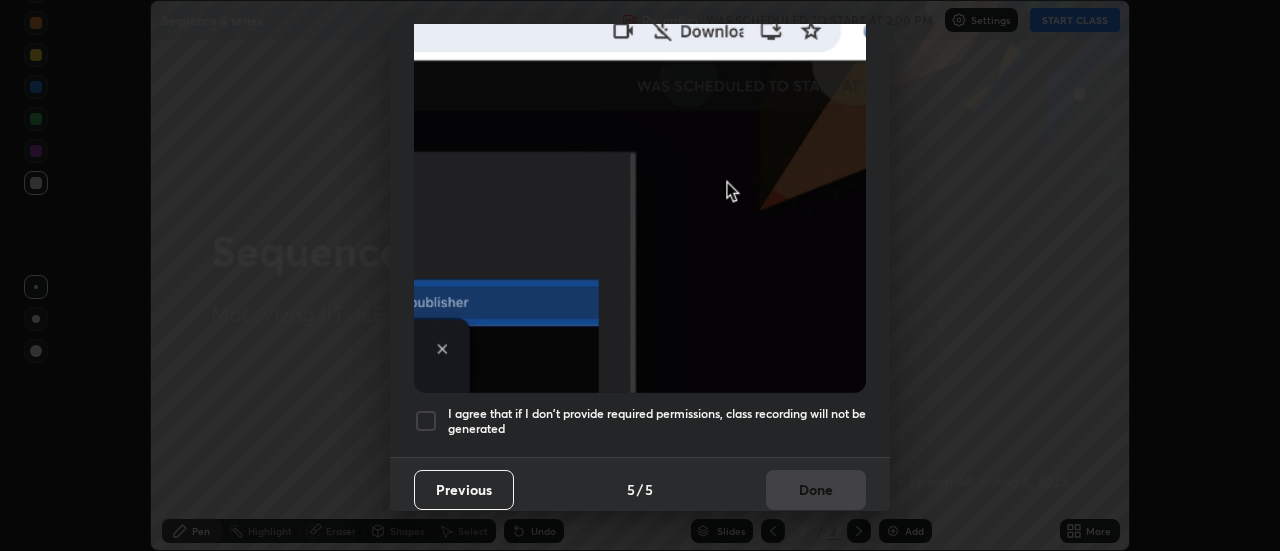 click on "I agree that if I don't provide required permissions, class recording will not be generated" at bounding box center (657, 421) 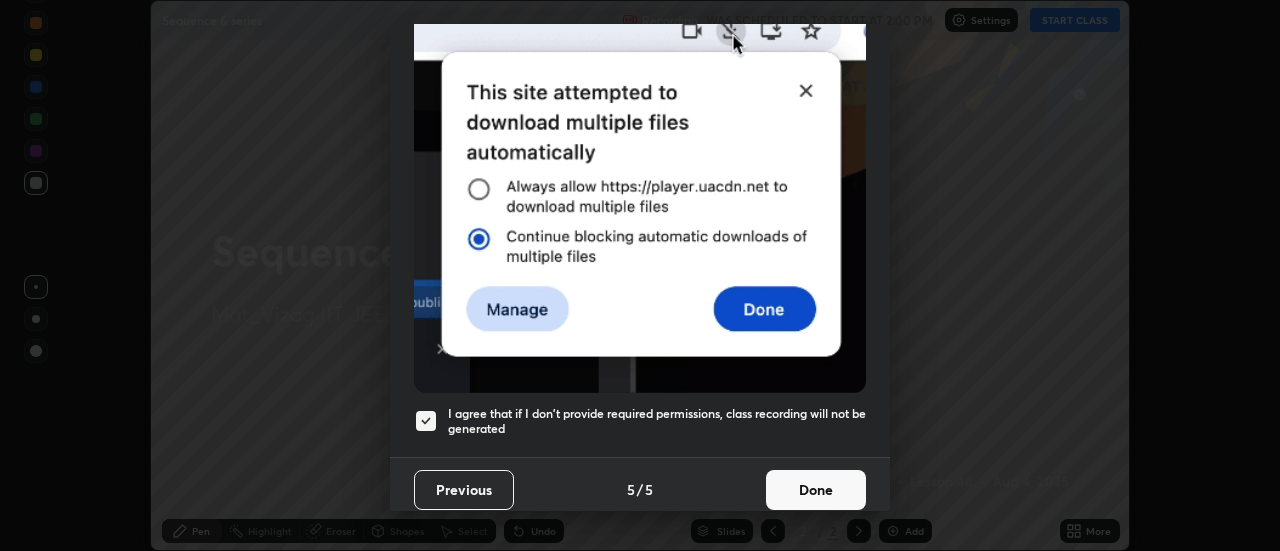 click on "Done" at bounding box center (816, 490) 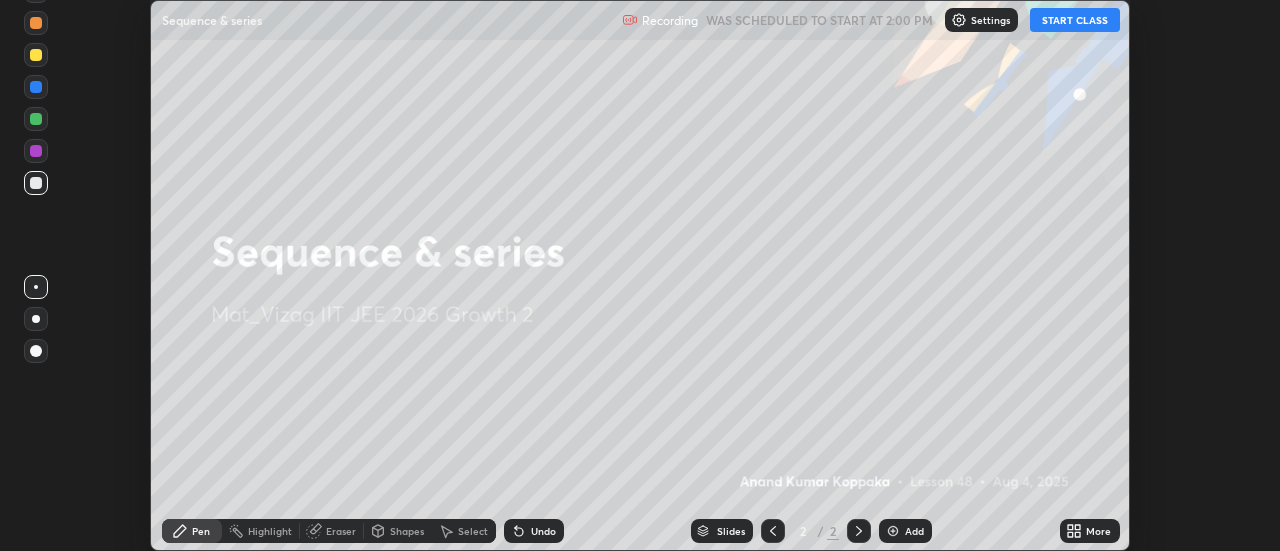 click on "START CLASS" at bounding box center (1075, 20) 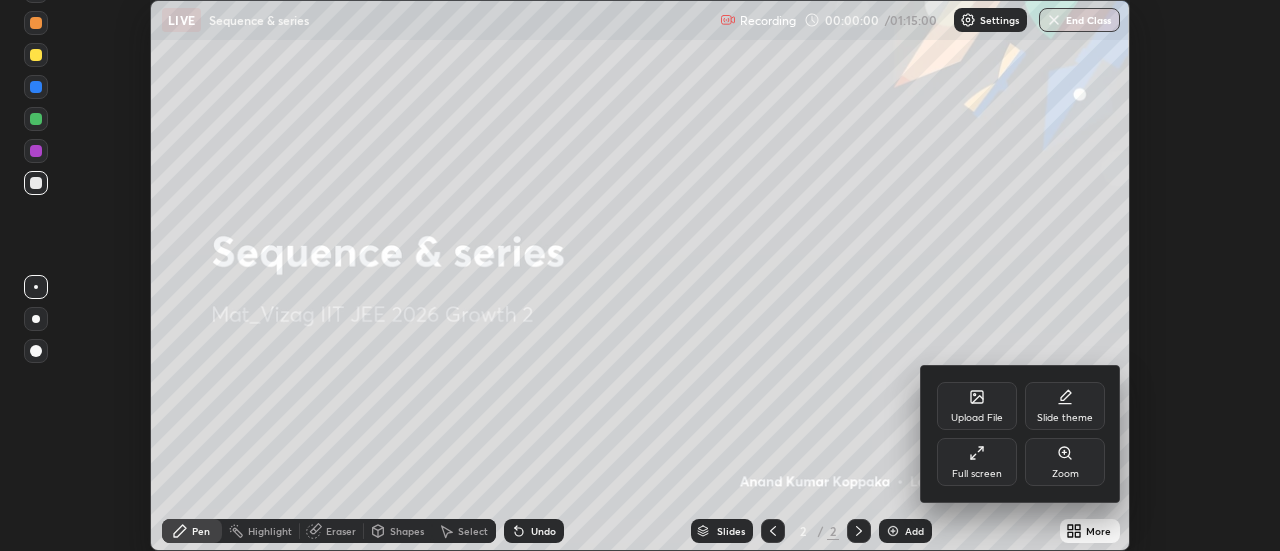 click on "Full screen" at bounding box center [977, 462] 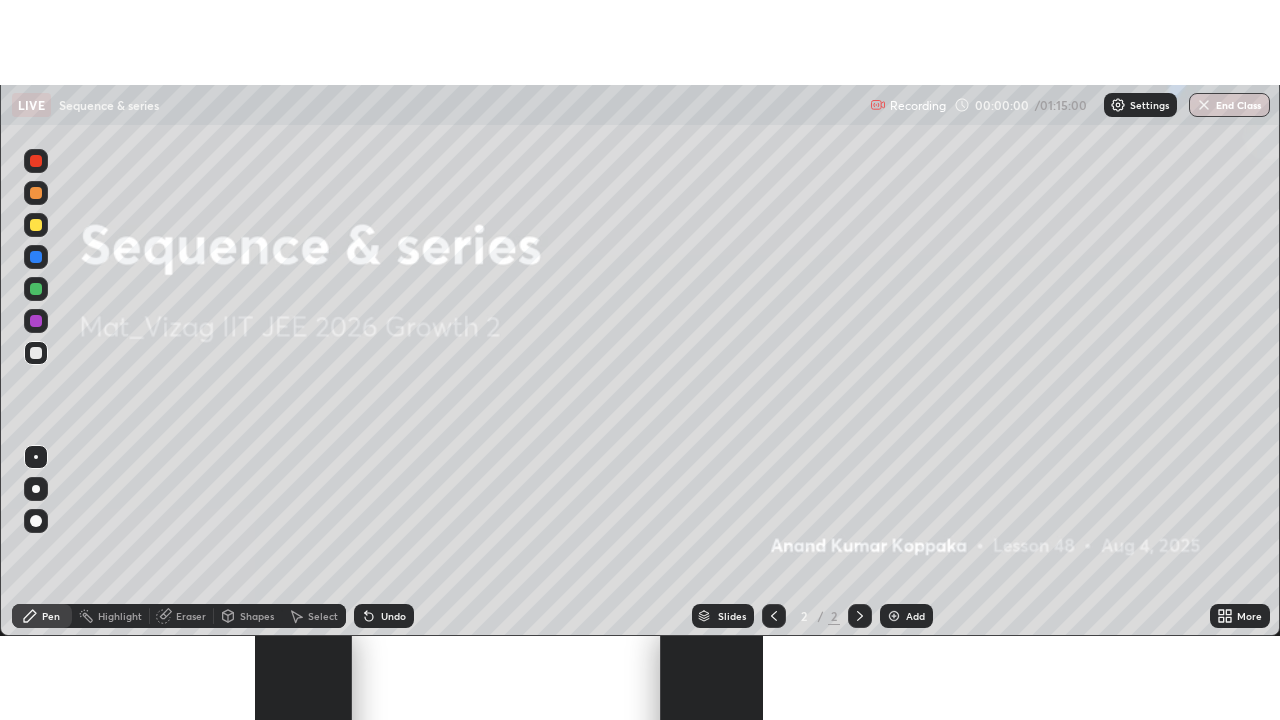 scroll, scrollTop: 99280, scrollLeft: 98720, axis: both 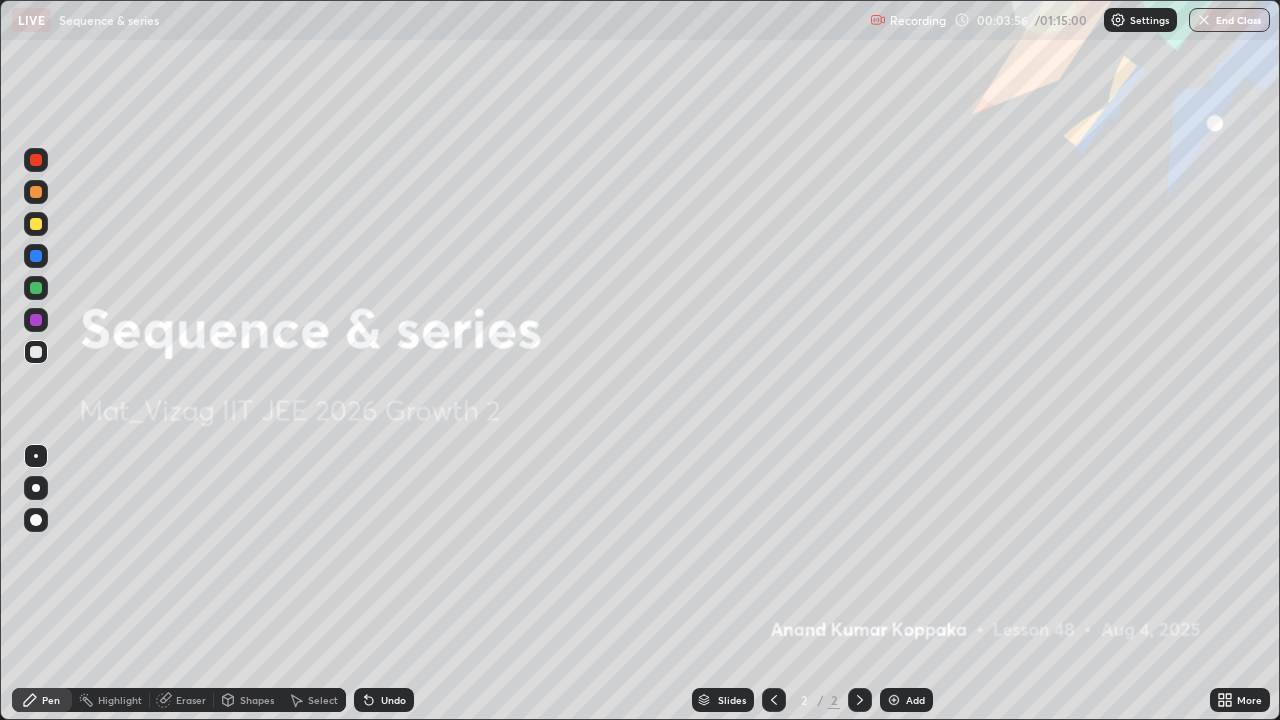 click on "Add" at bounding box center (915, 700) 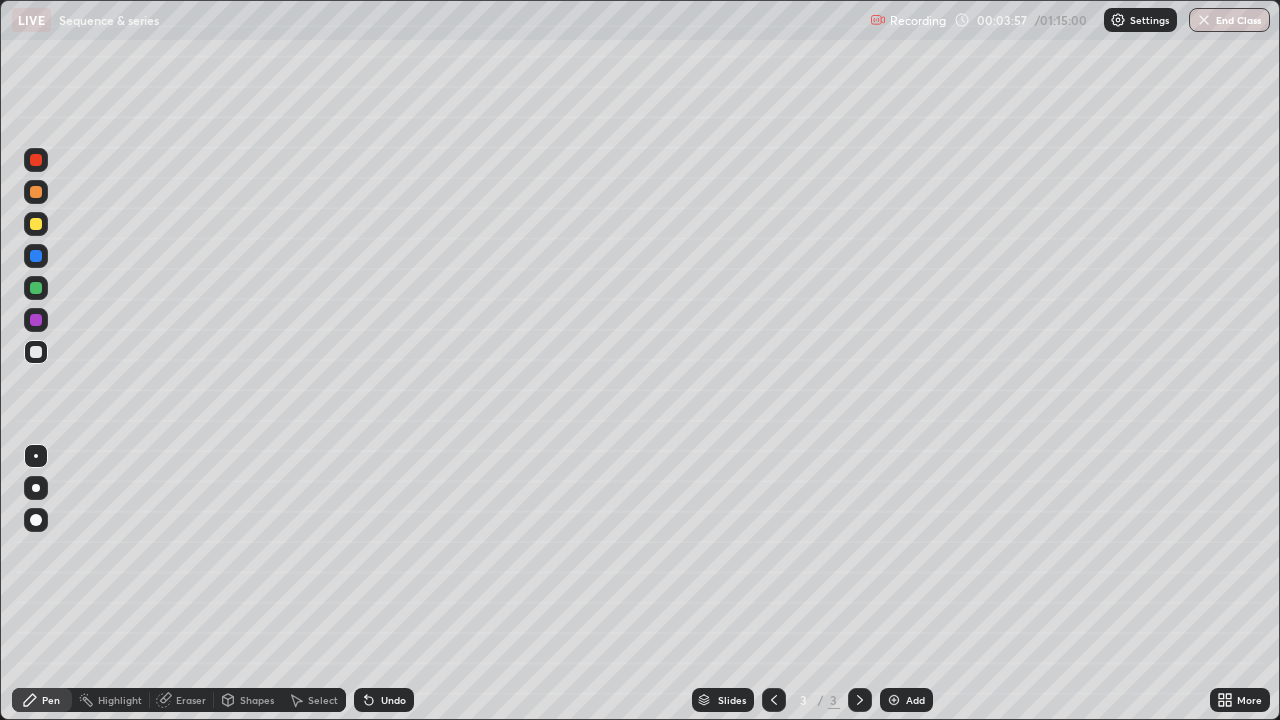 click at bounding box center (36, 488) 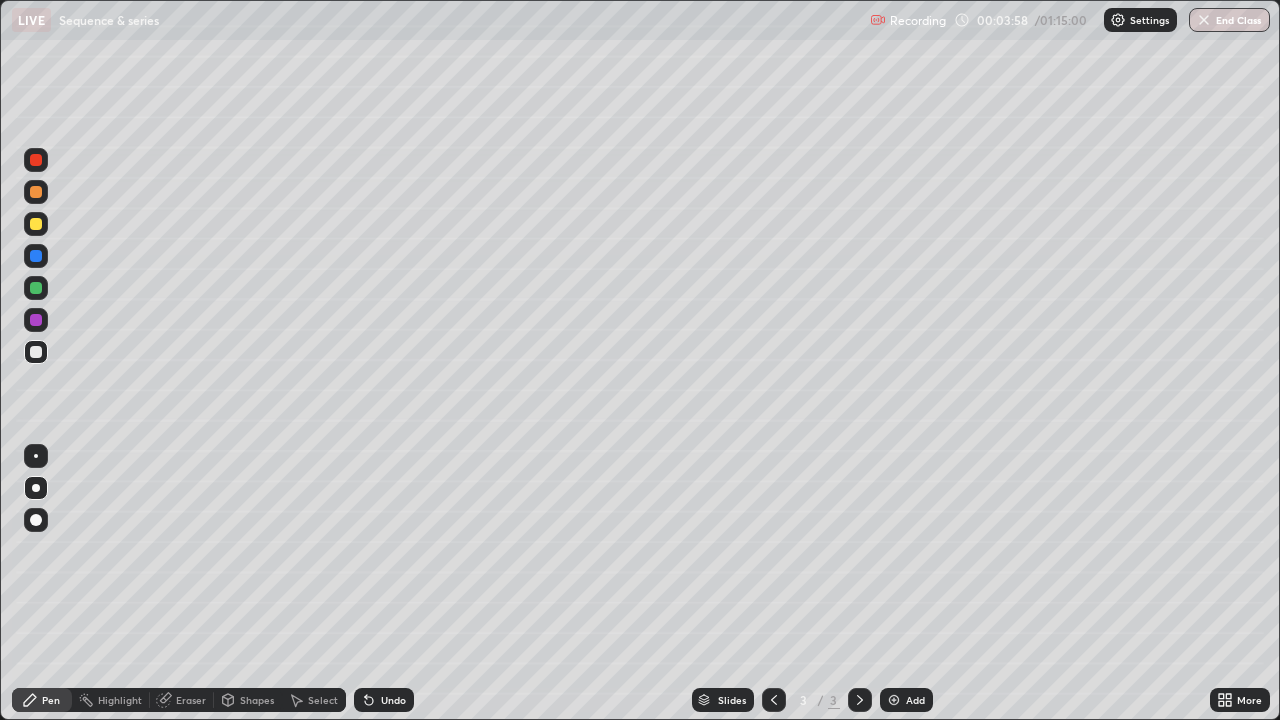click at bounding box center (36, 192) 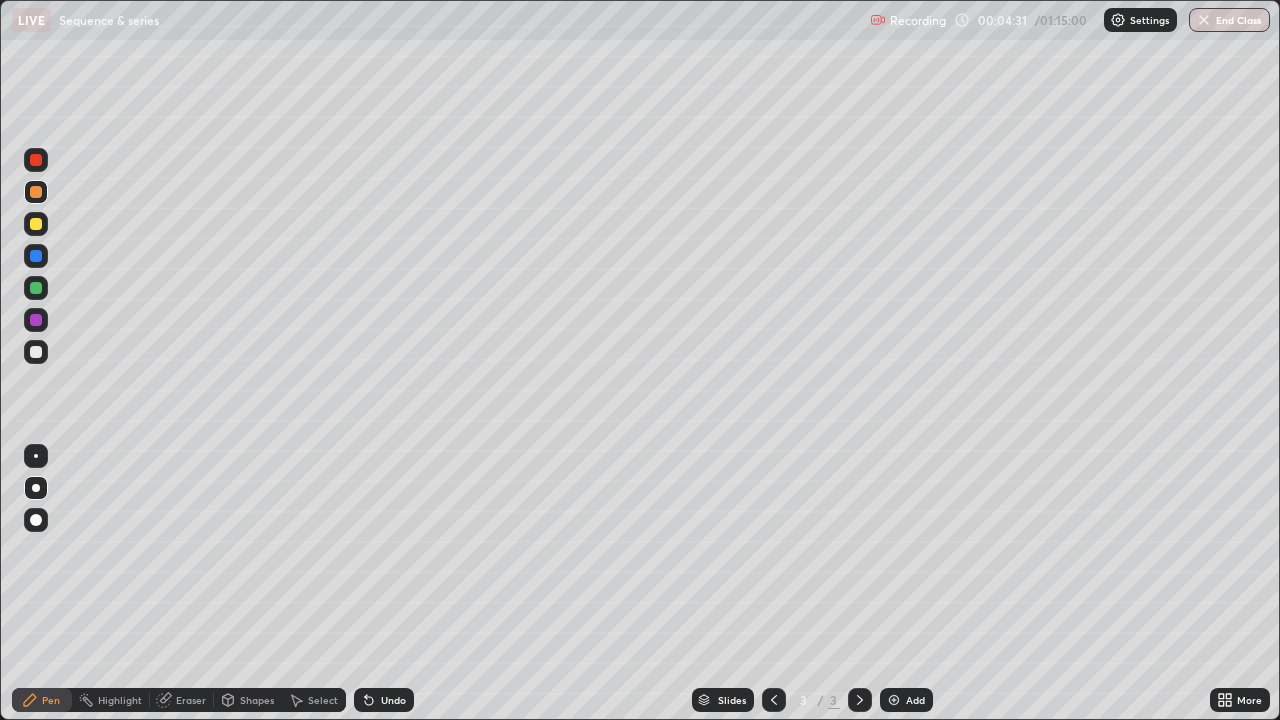 click on "Select" at bounding box center (323, 700) 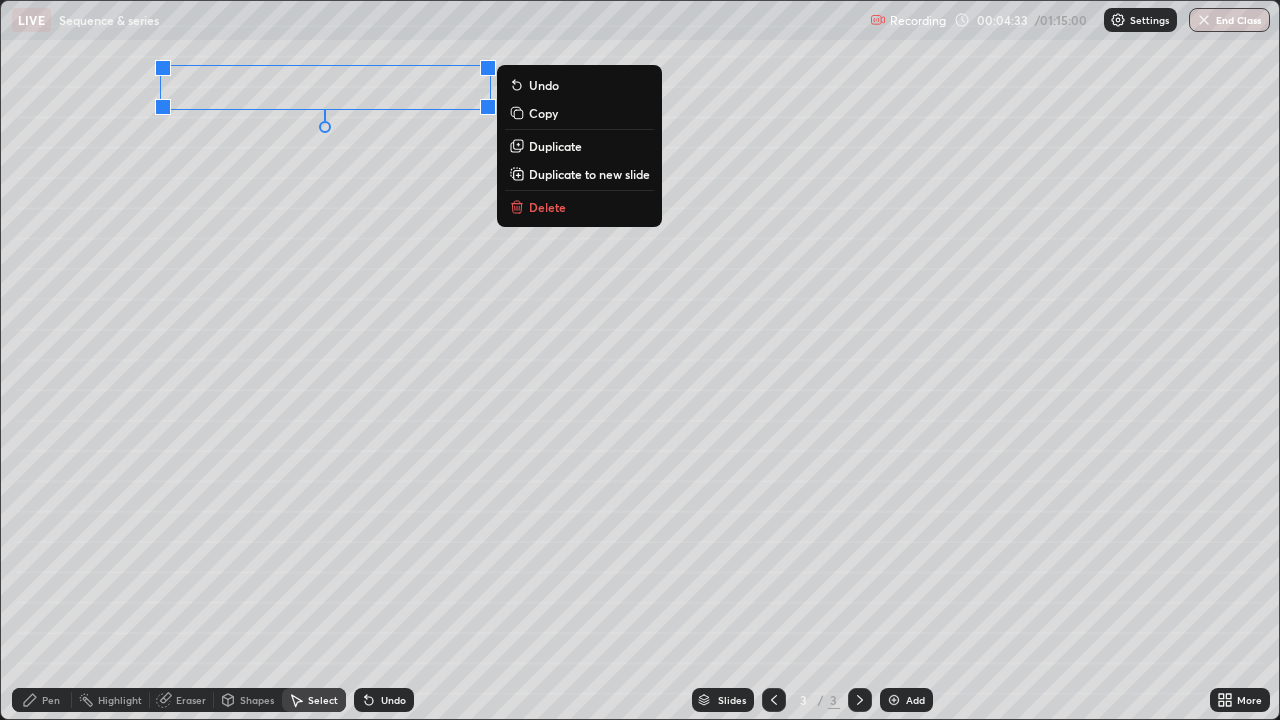 click on "Delete" at bounding box center (547, 207) 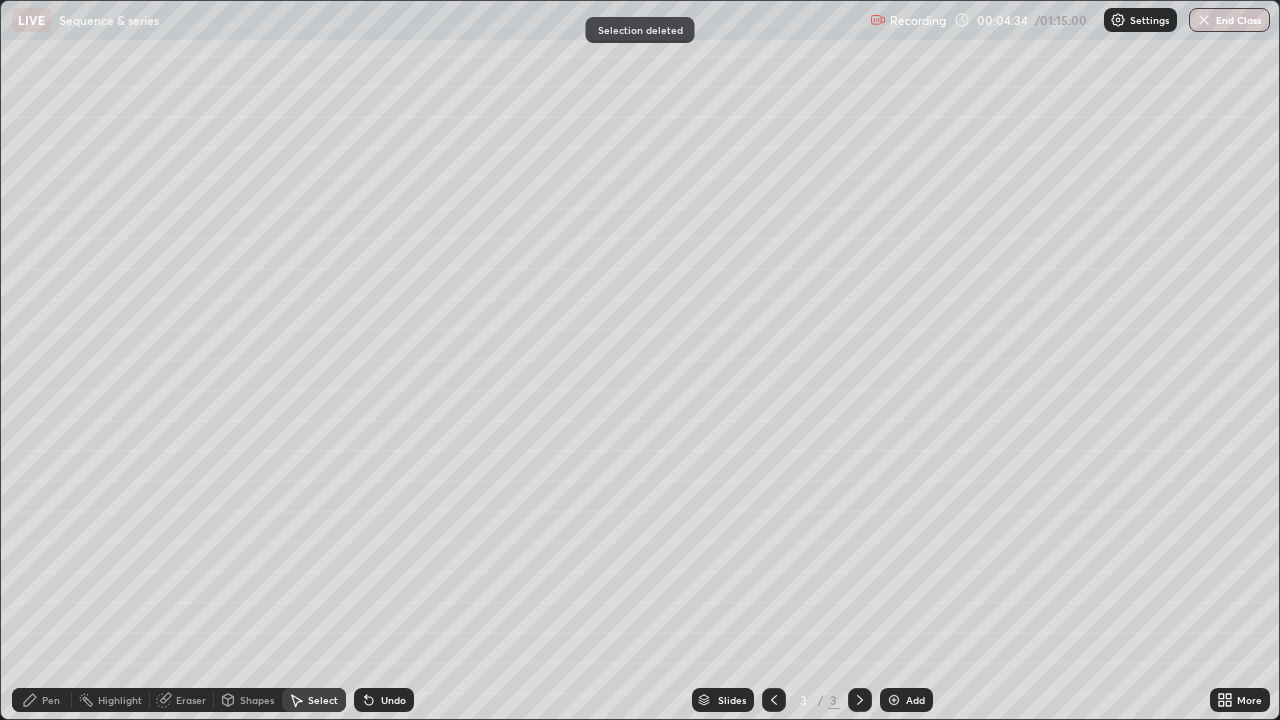 click on "Pen" at bounding box center [42, 700] 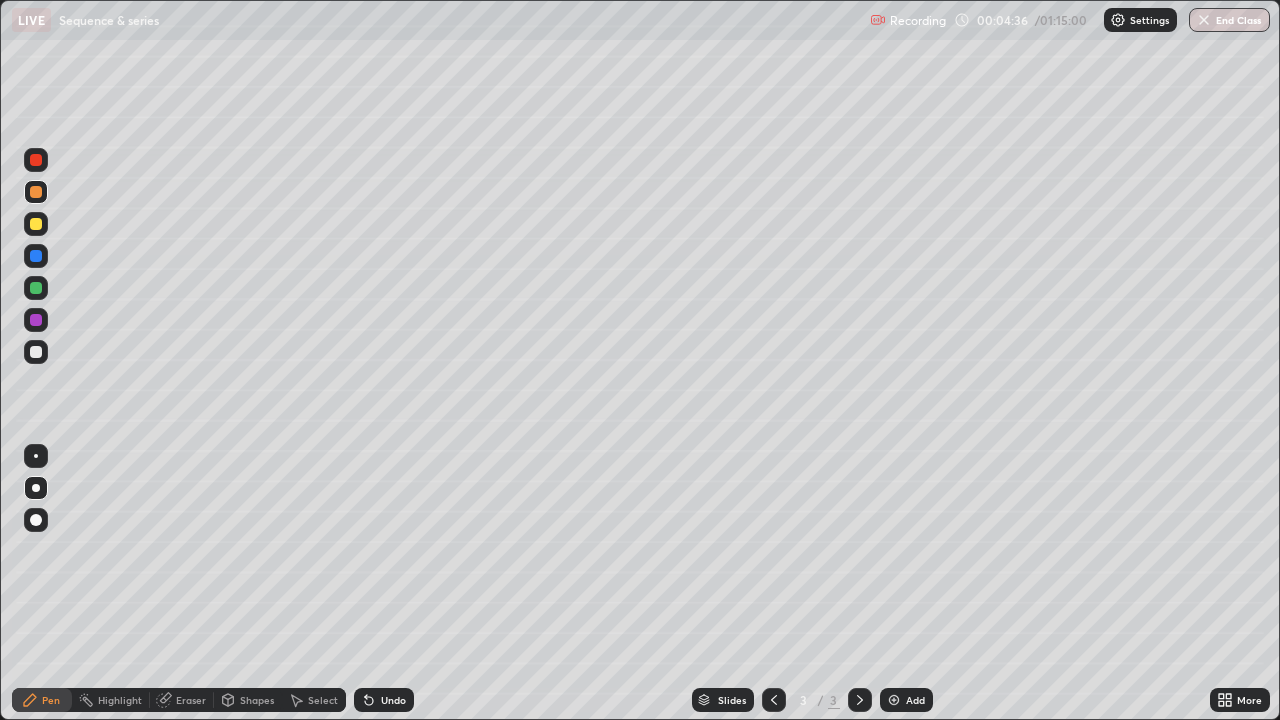 click at bounding box center [36, 352] 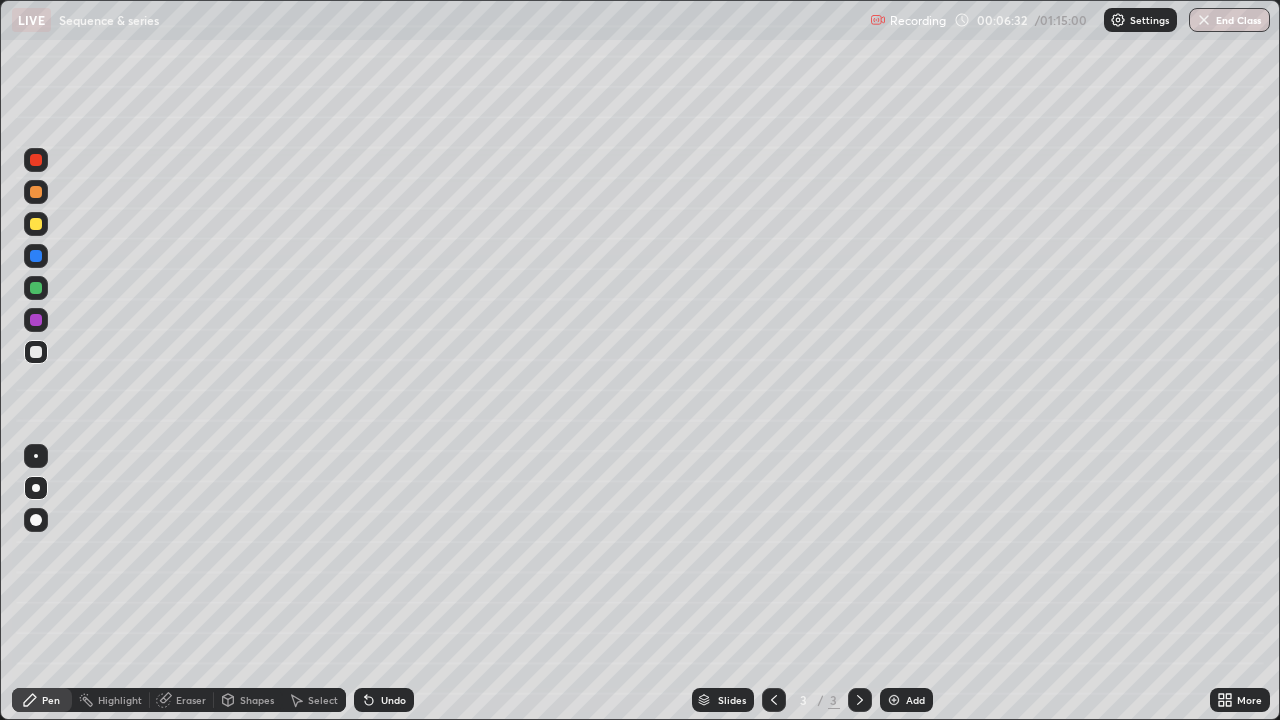 click on "Undo" at bounding box center [393, 700] 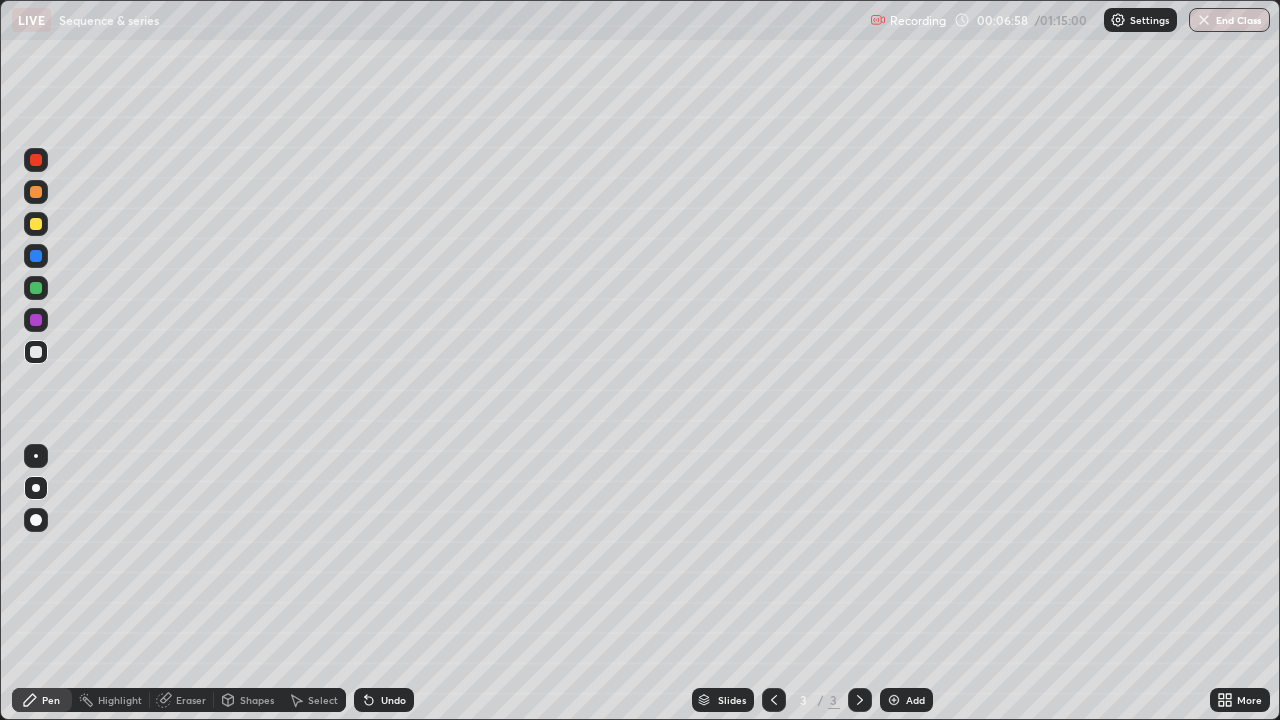click on "Undo" at bounding box center [393, 700] 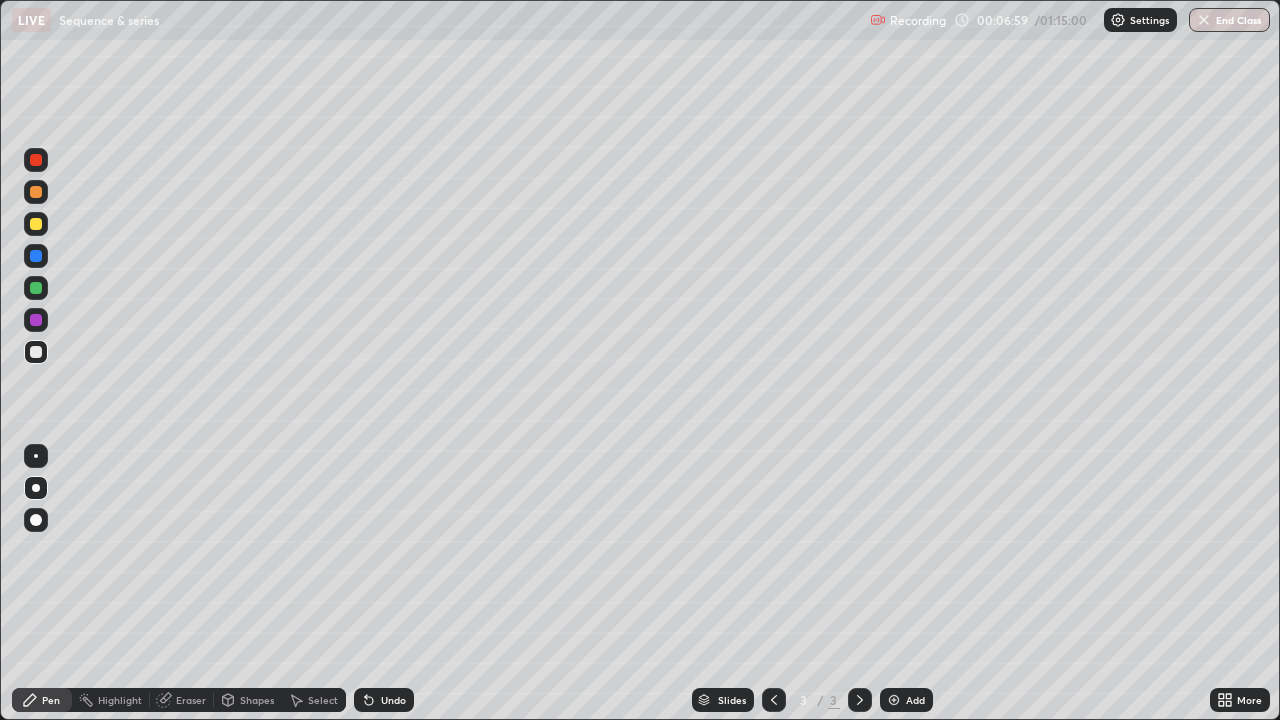 click 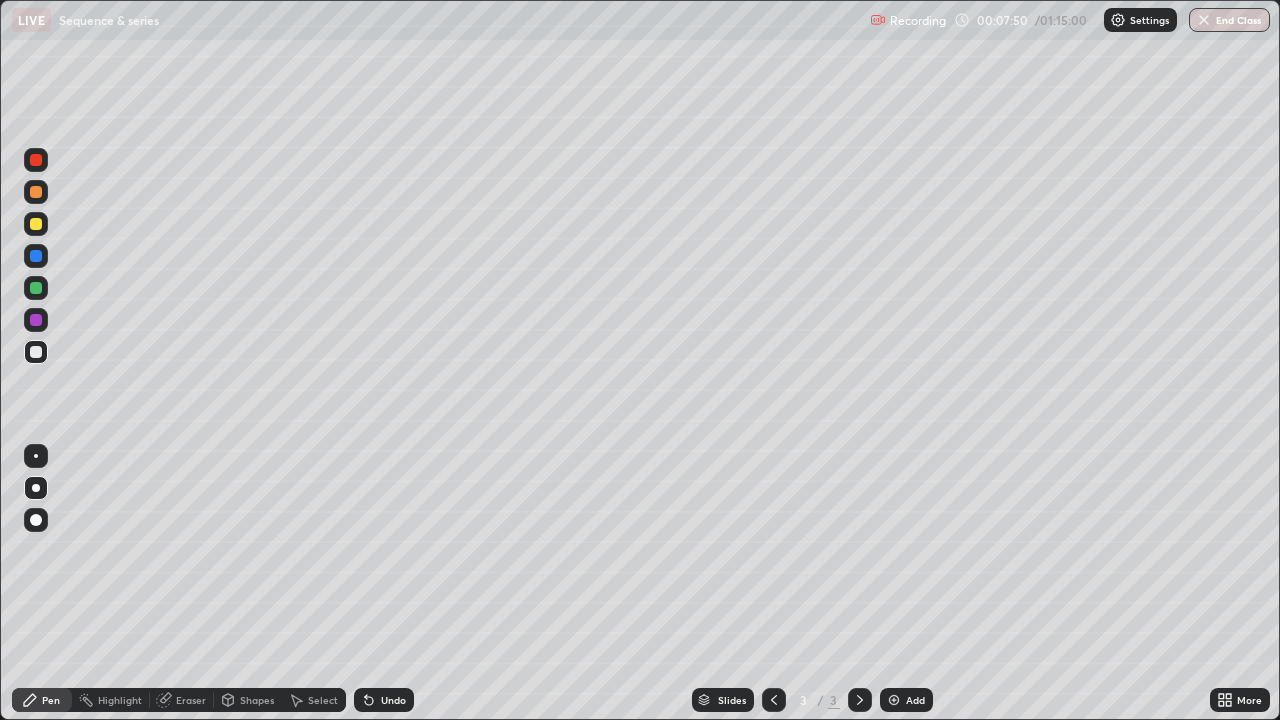 click on "Undo" at bounding box center (393, 700) 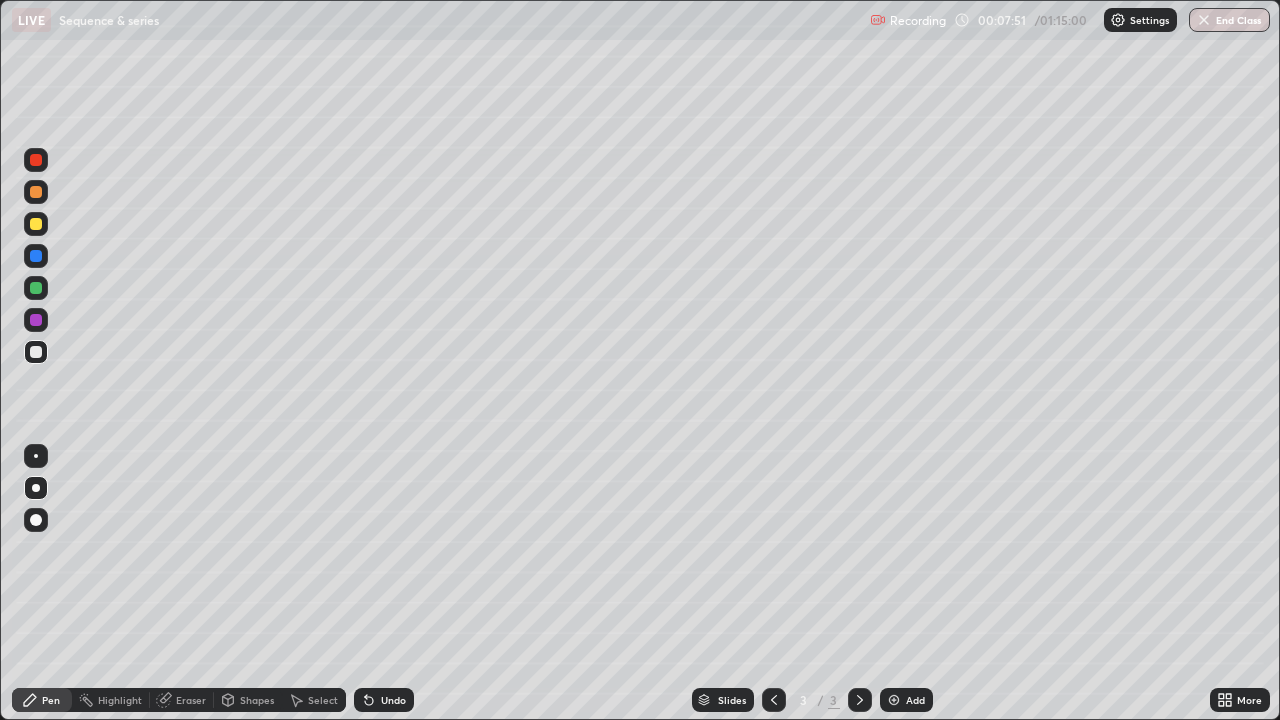 click on "Undo" at bounding box center (393, 700) 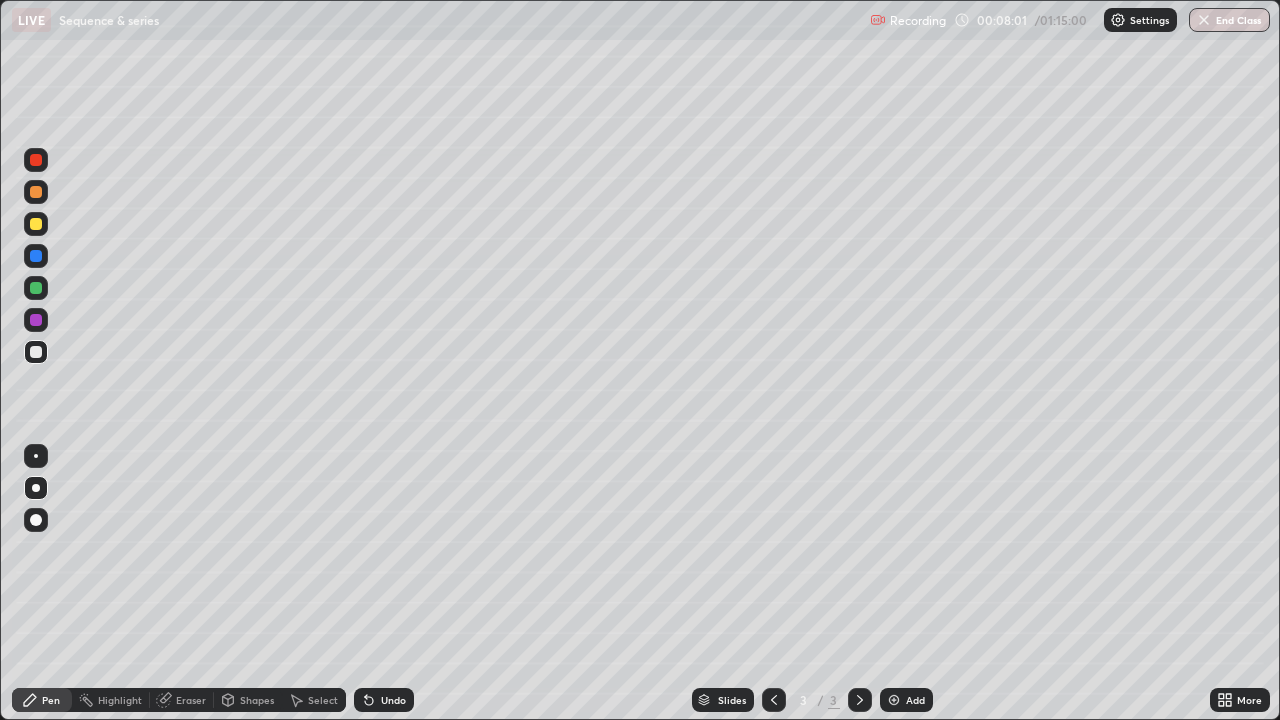 click on "Undo" at bounding box center [384, 700] 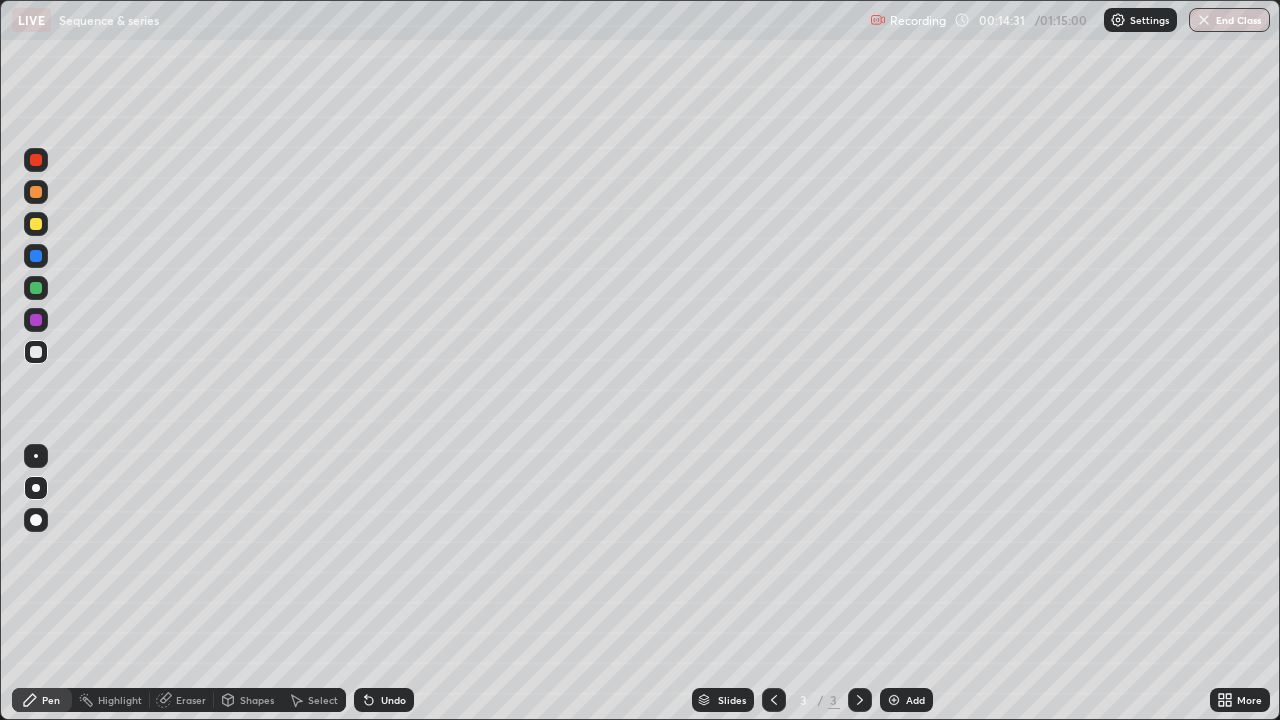 click on "Add" at bounding box center [915, 700] 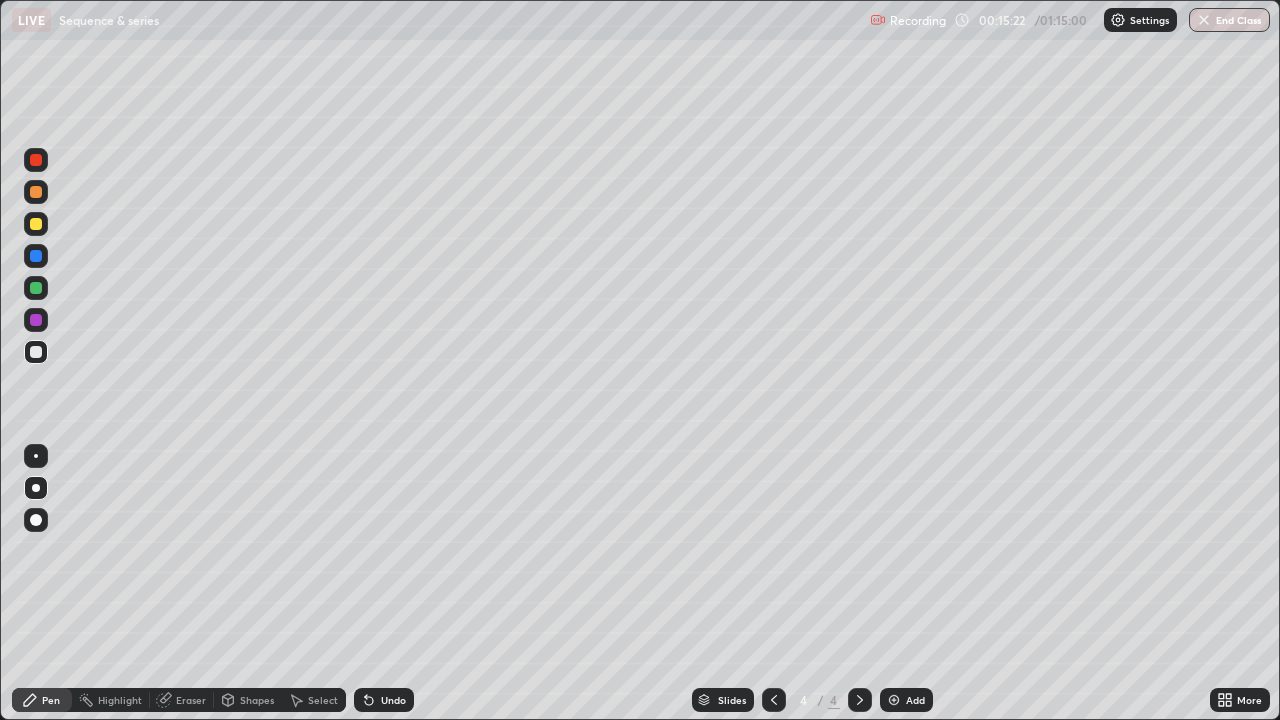 click on "Eraser" at bounding box center [191, 700] 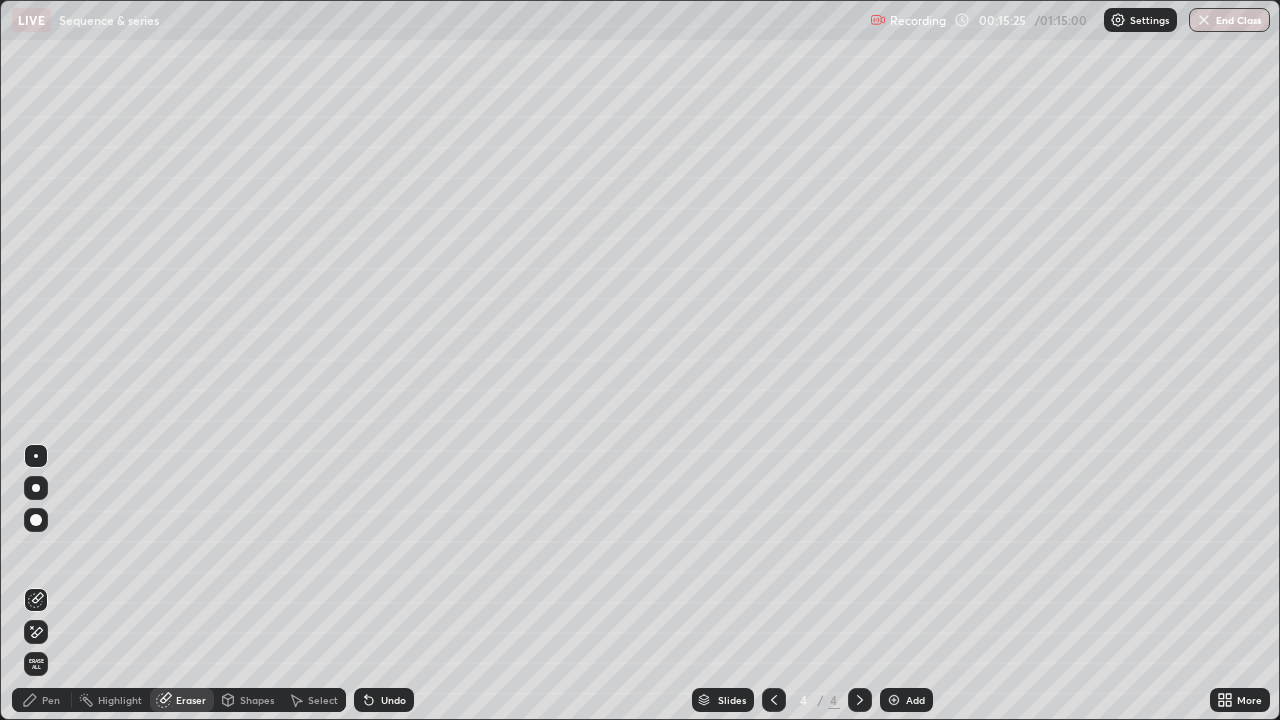 click on "Pen" at bounding box center [42, 700] 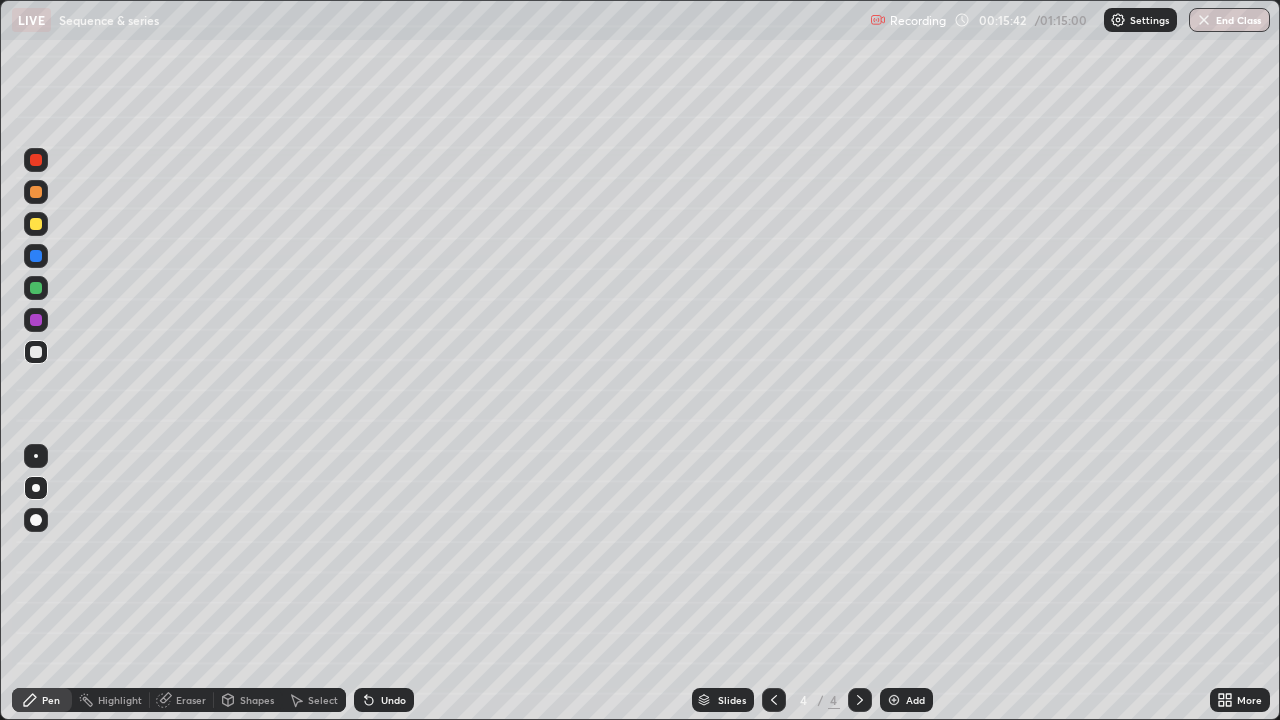click 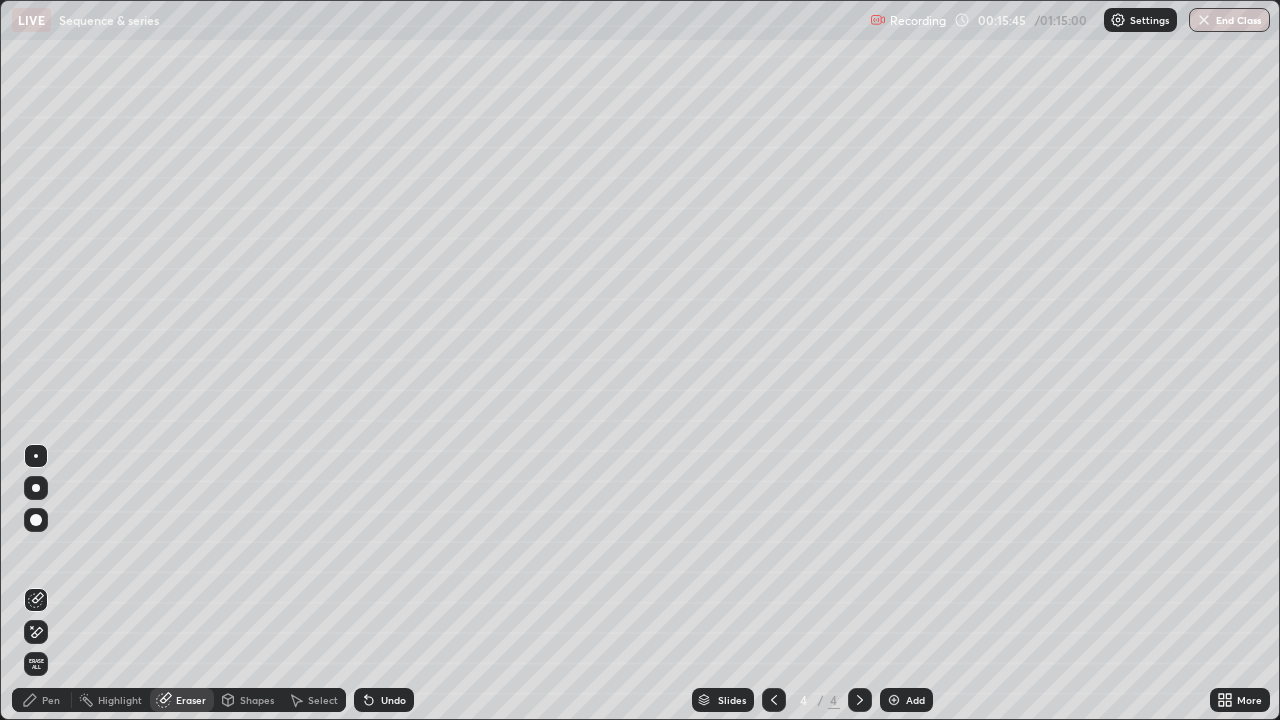 click on "Pen" at bounding box center [42, 700] 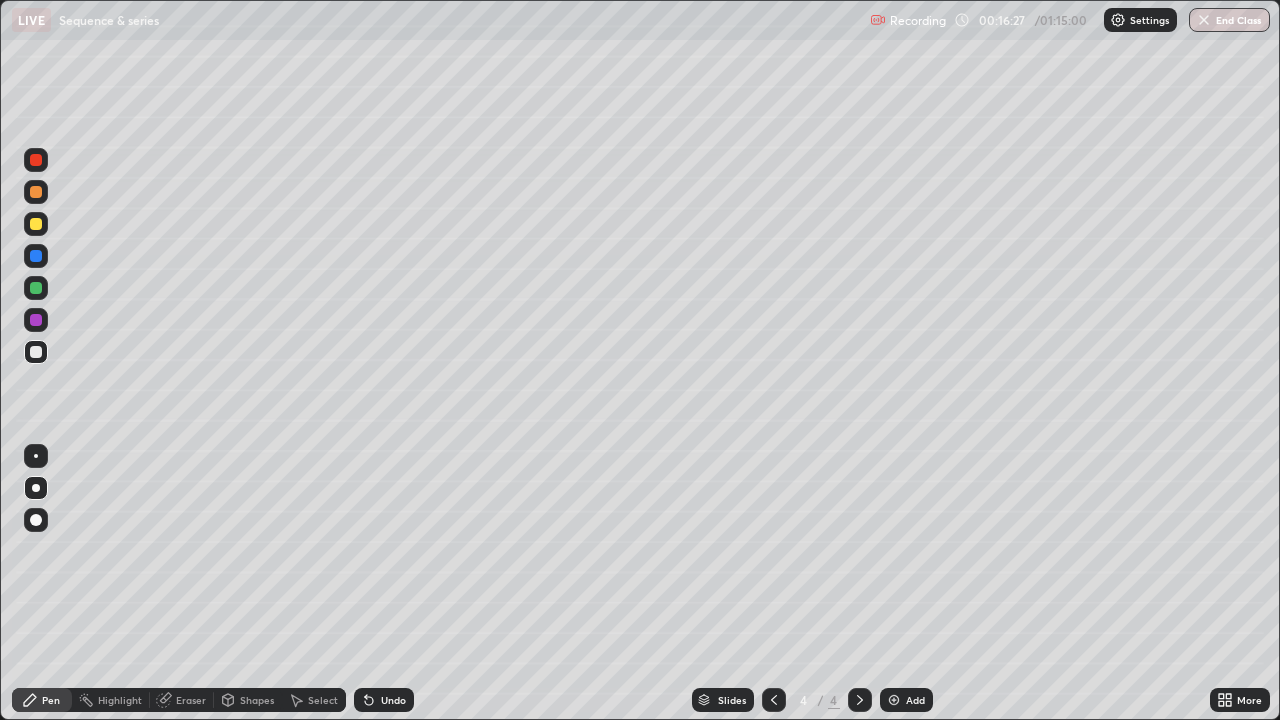 click on "Undo" at bounding box center [393, 700] 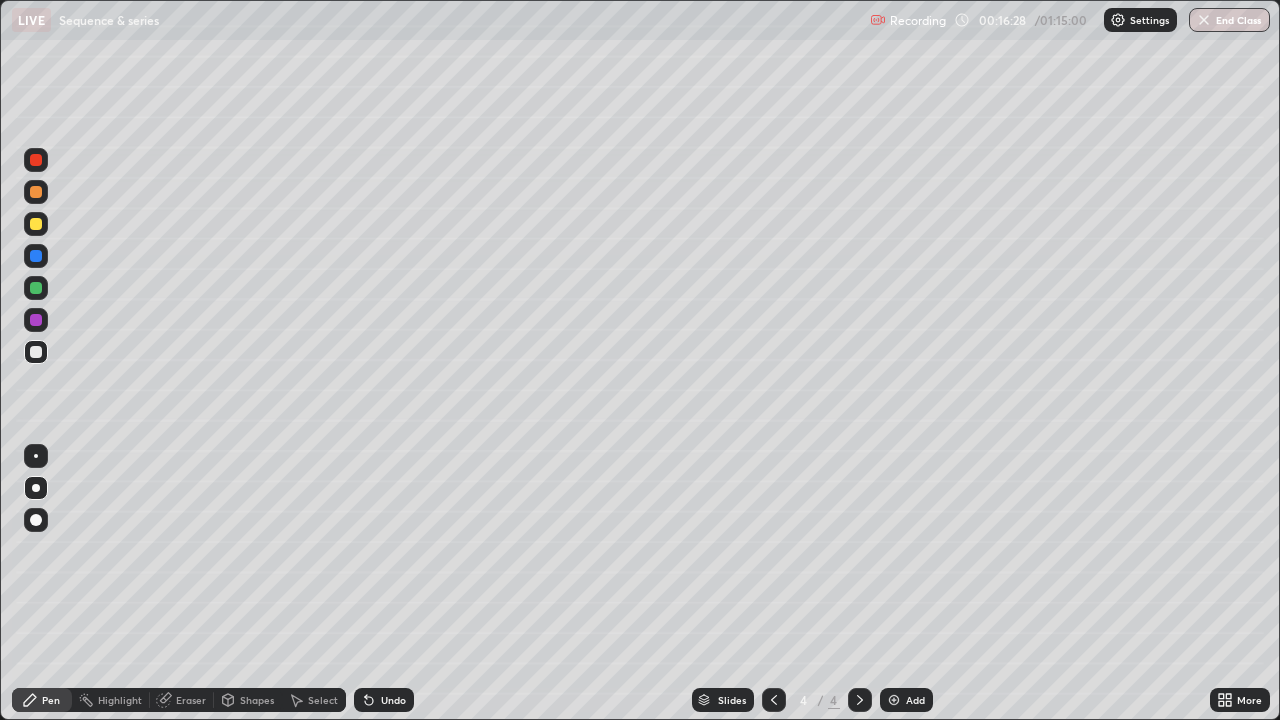 click on "Undo" at bounding box center (393, 700) 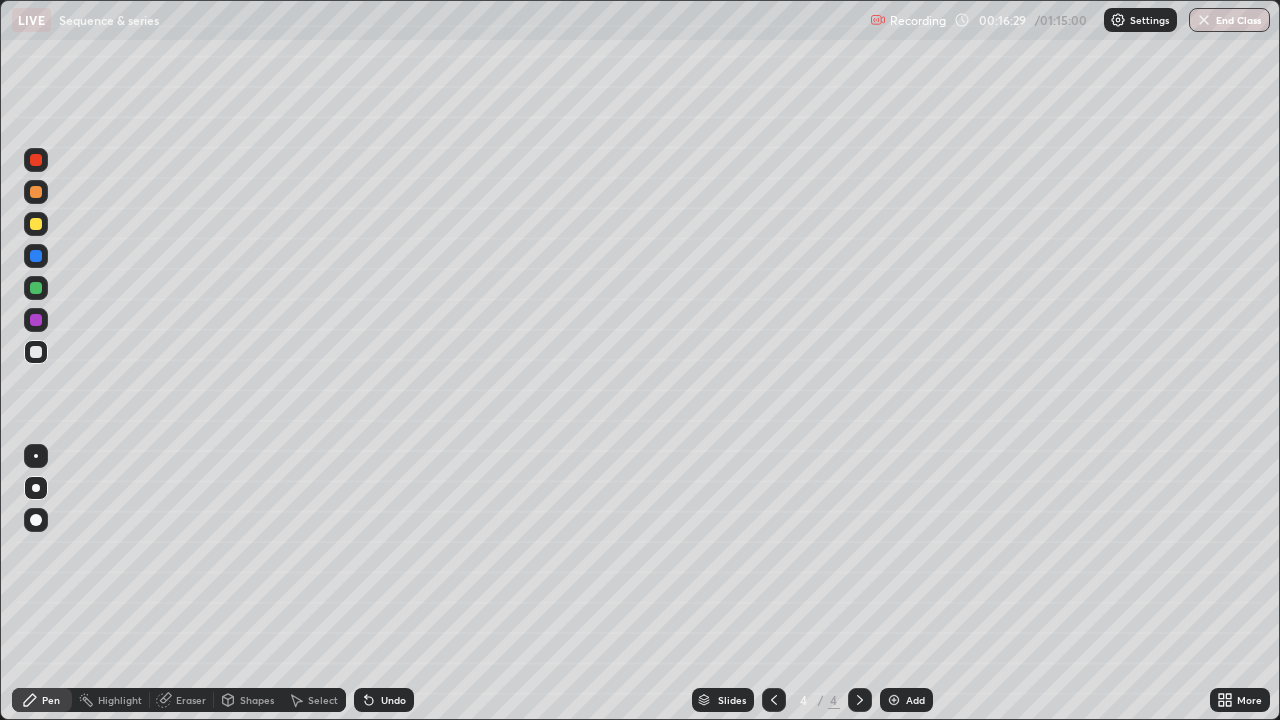 click on "Undo" at bounding box center (384, 700) 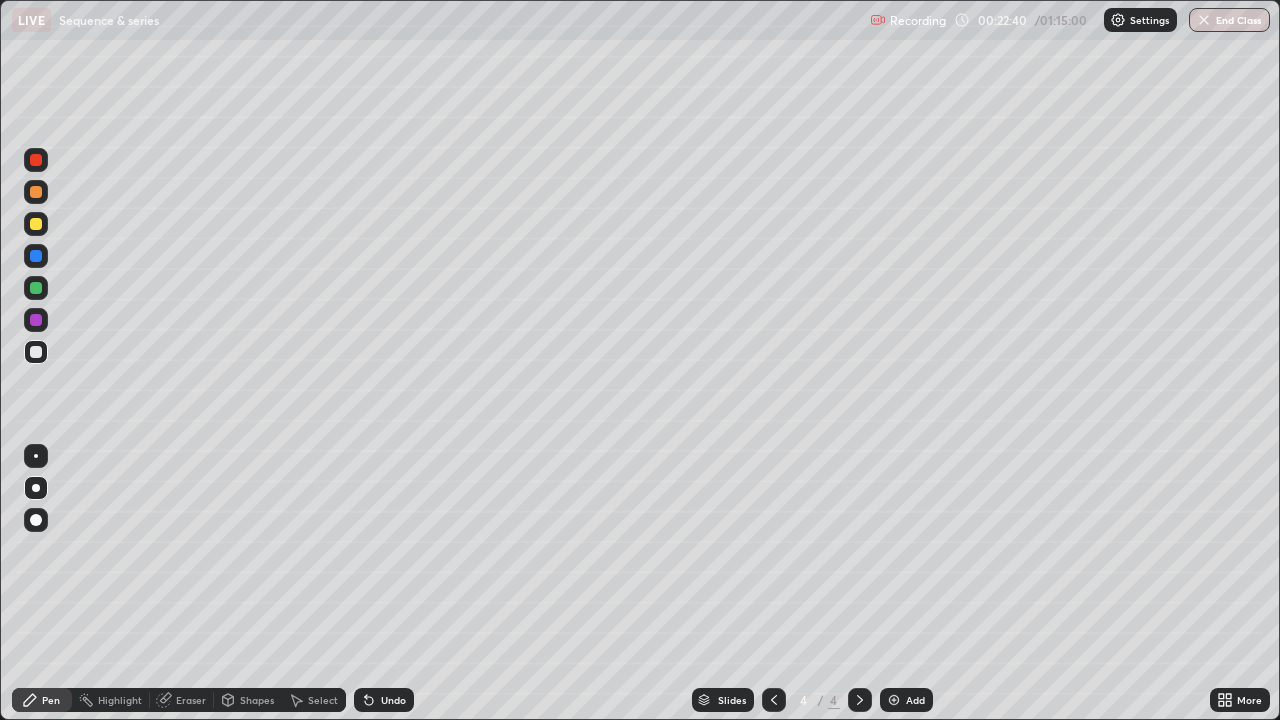click on "Add" at bounding box center [915, 700] 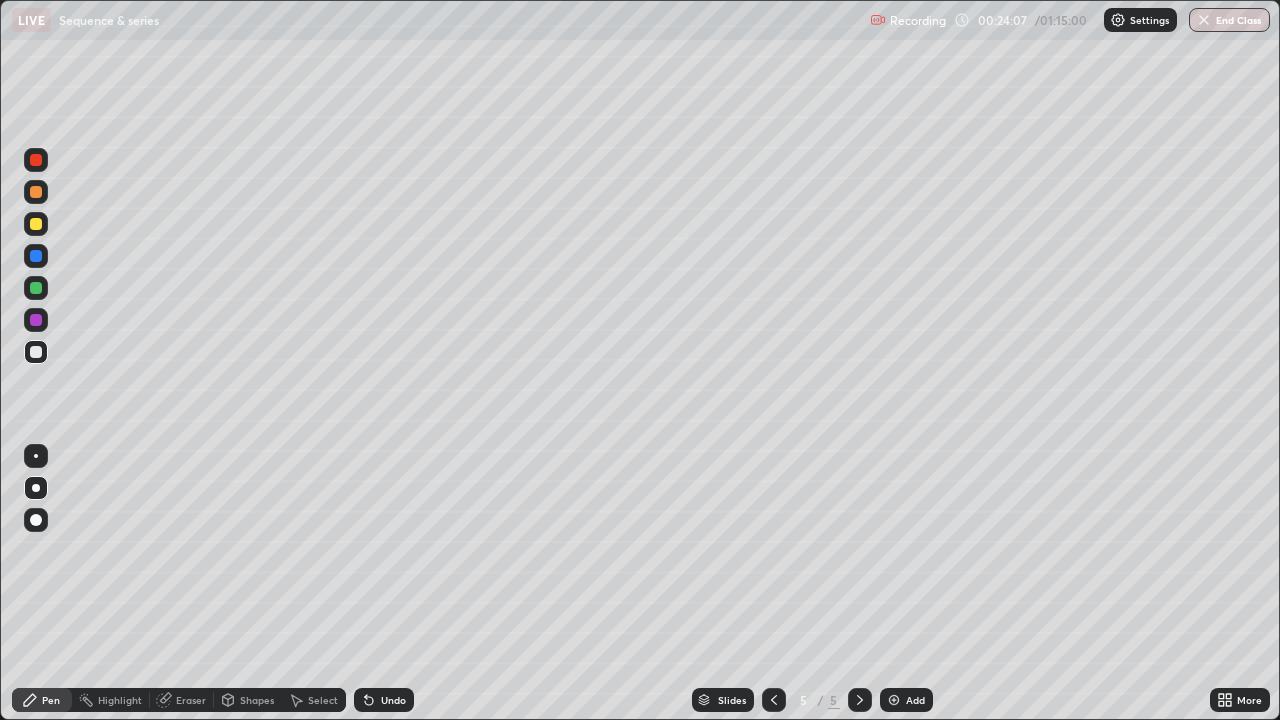 click at bounding box center [36, 224] 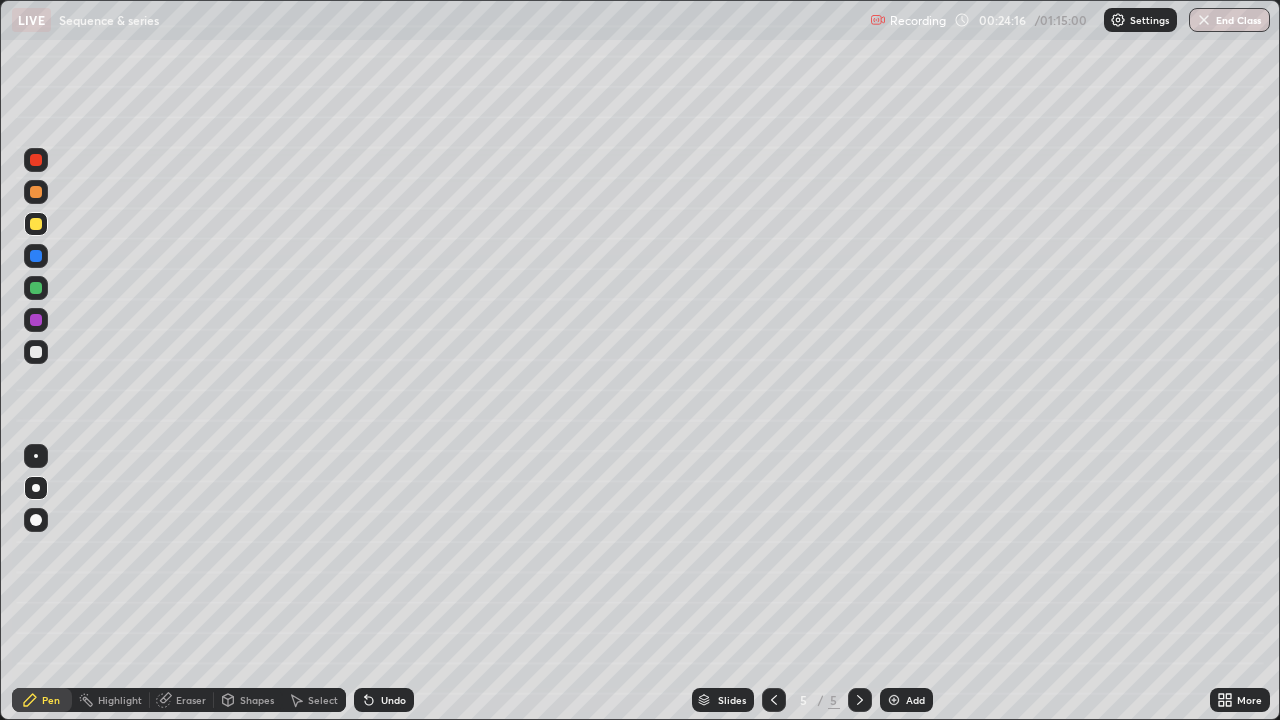 click at bounding box center [36, 352] 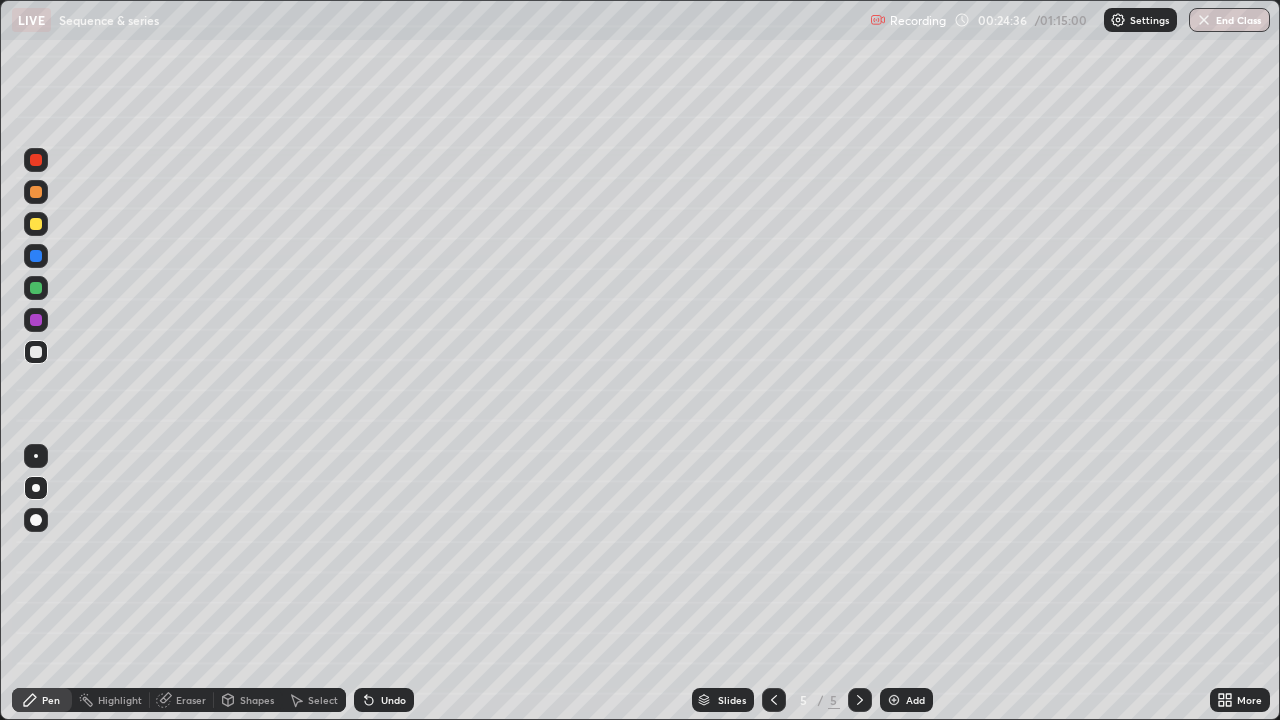 click at bounding box center (36, 288) 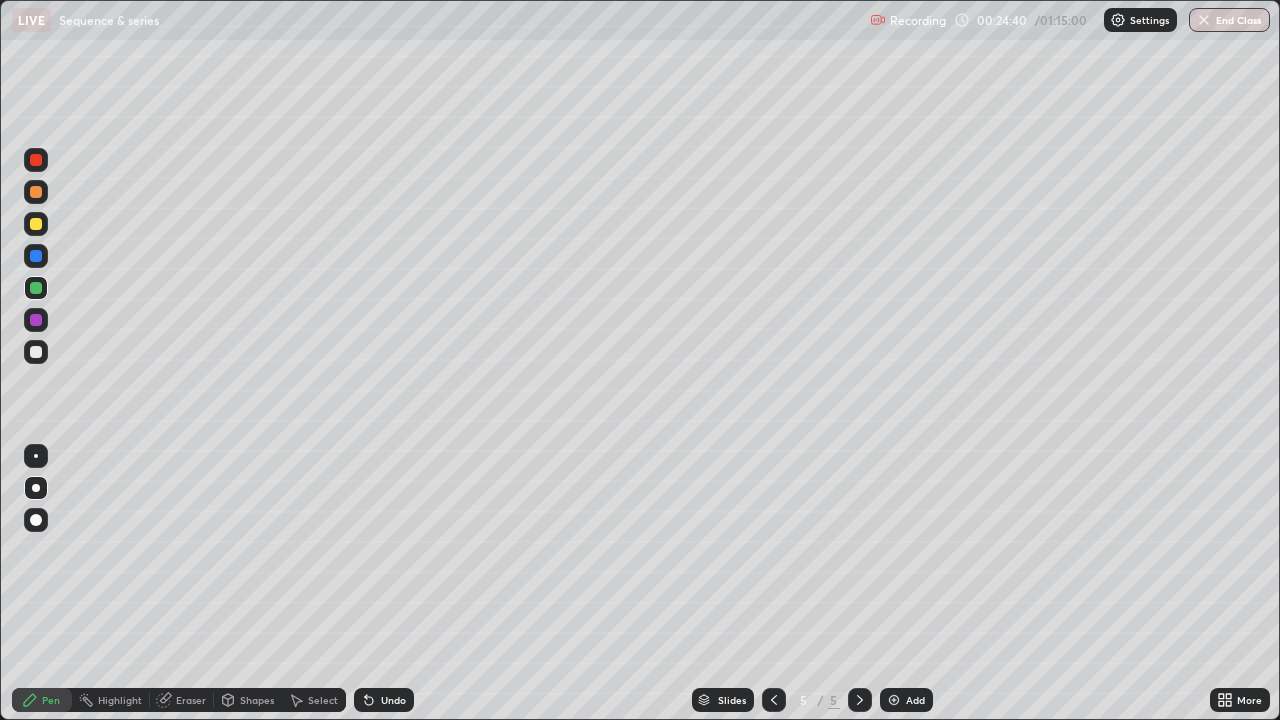 click at bounding box center [36, 352] 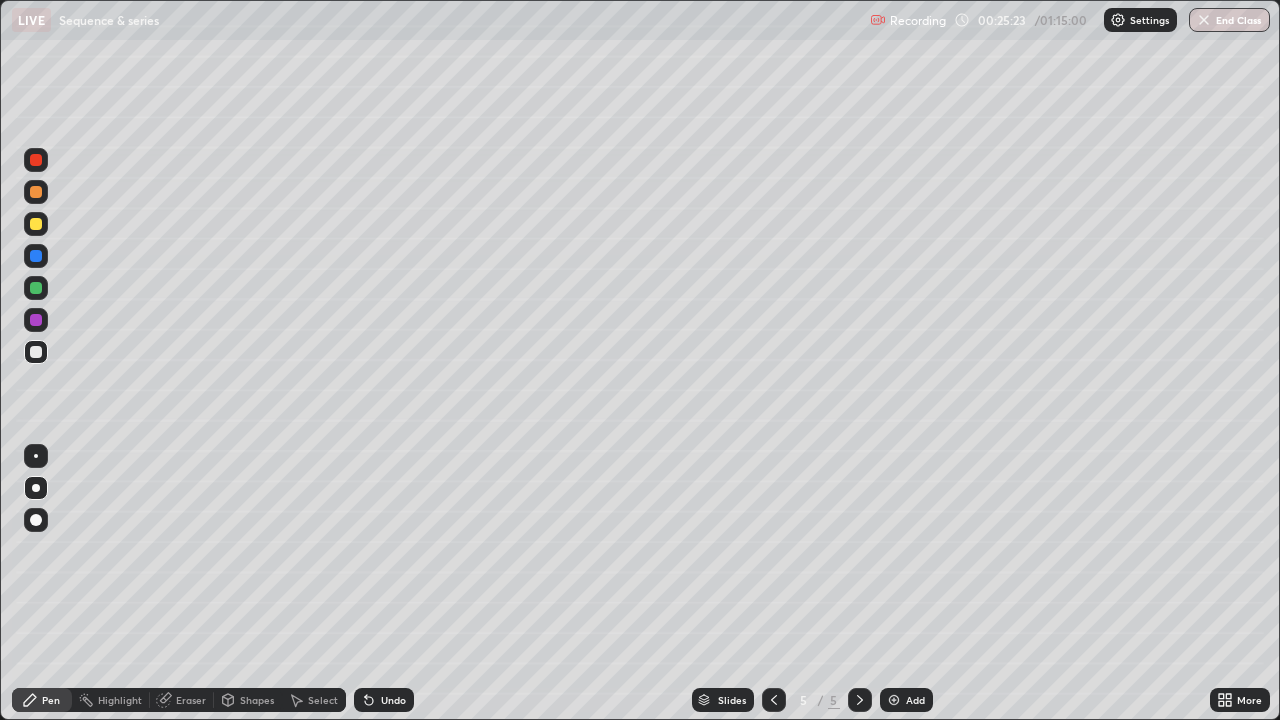 click at bounding box center (36, 320) 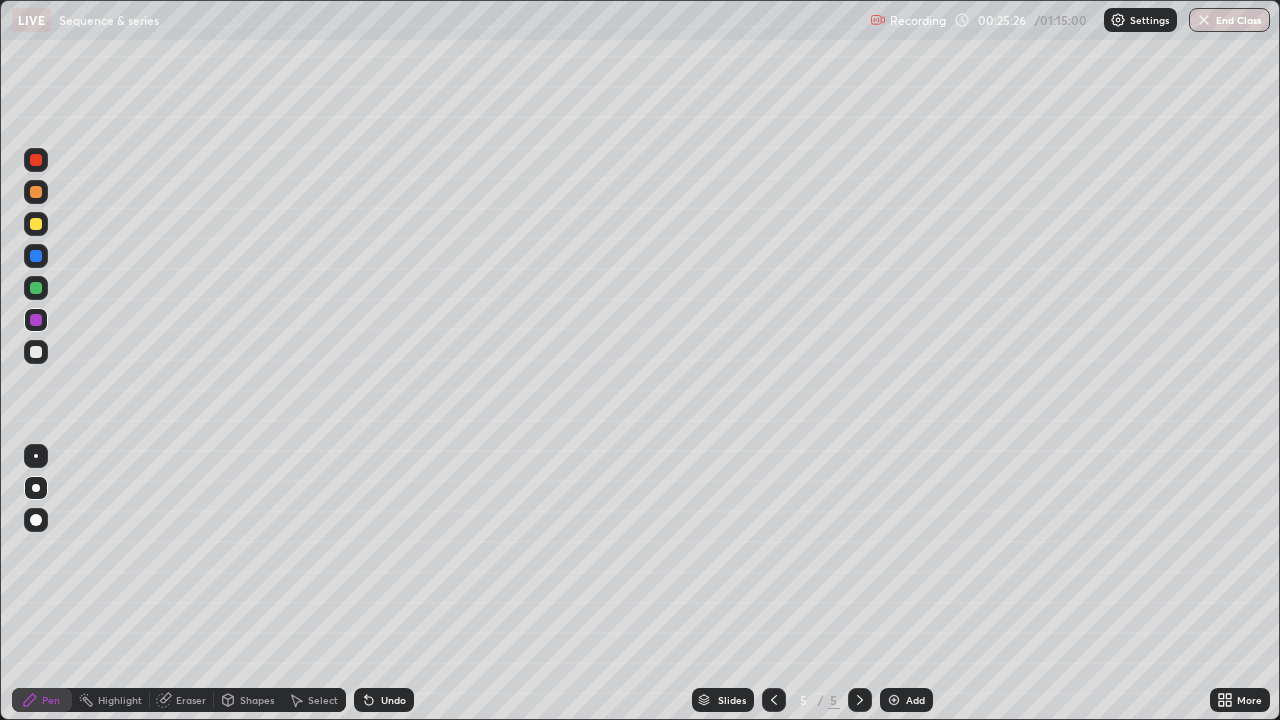 click at bounding box center (36, 352) 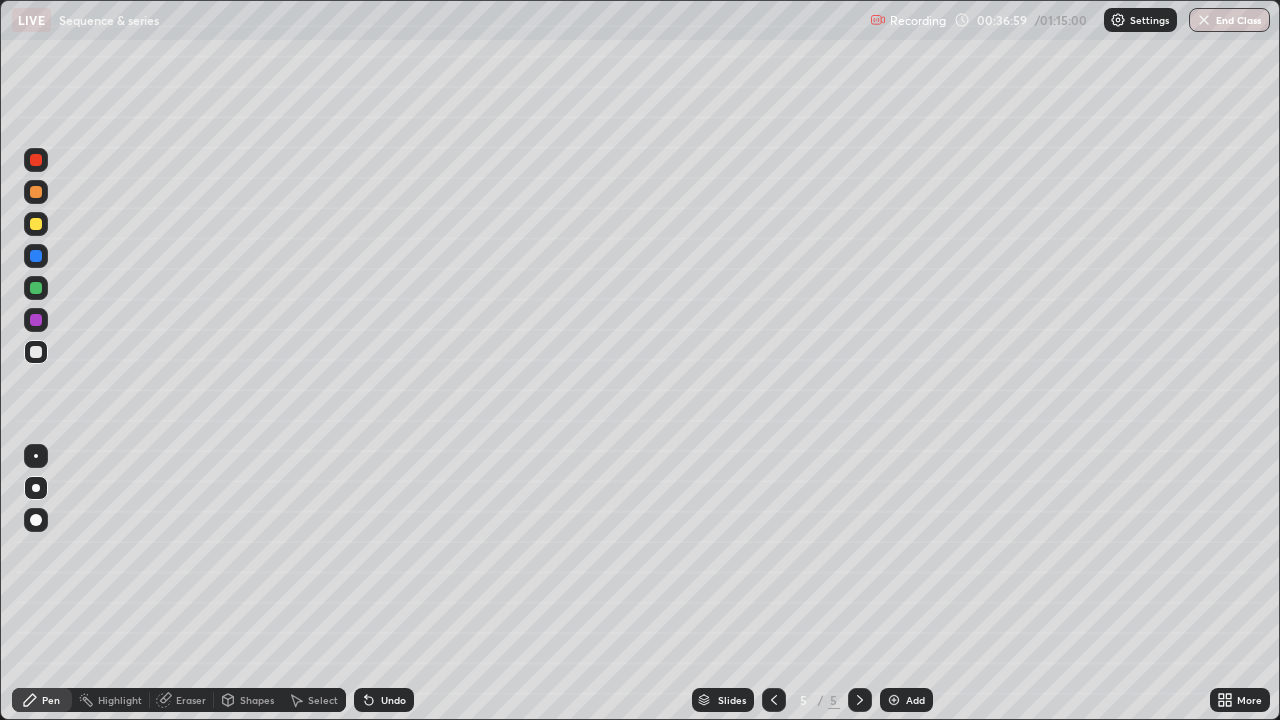 click on "Add" at bounding box center (906, 700) 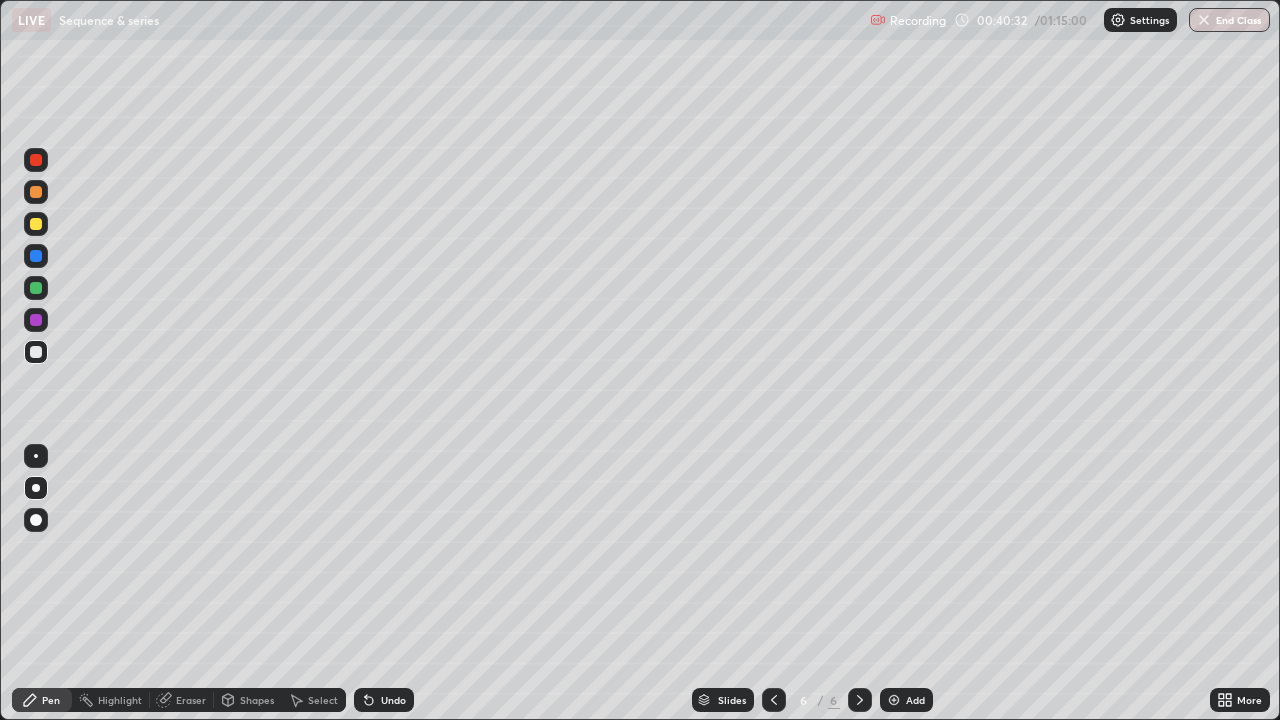 click on "Add" at bounding box center (906, 700) 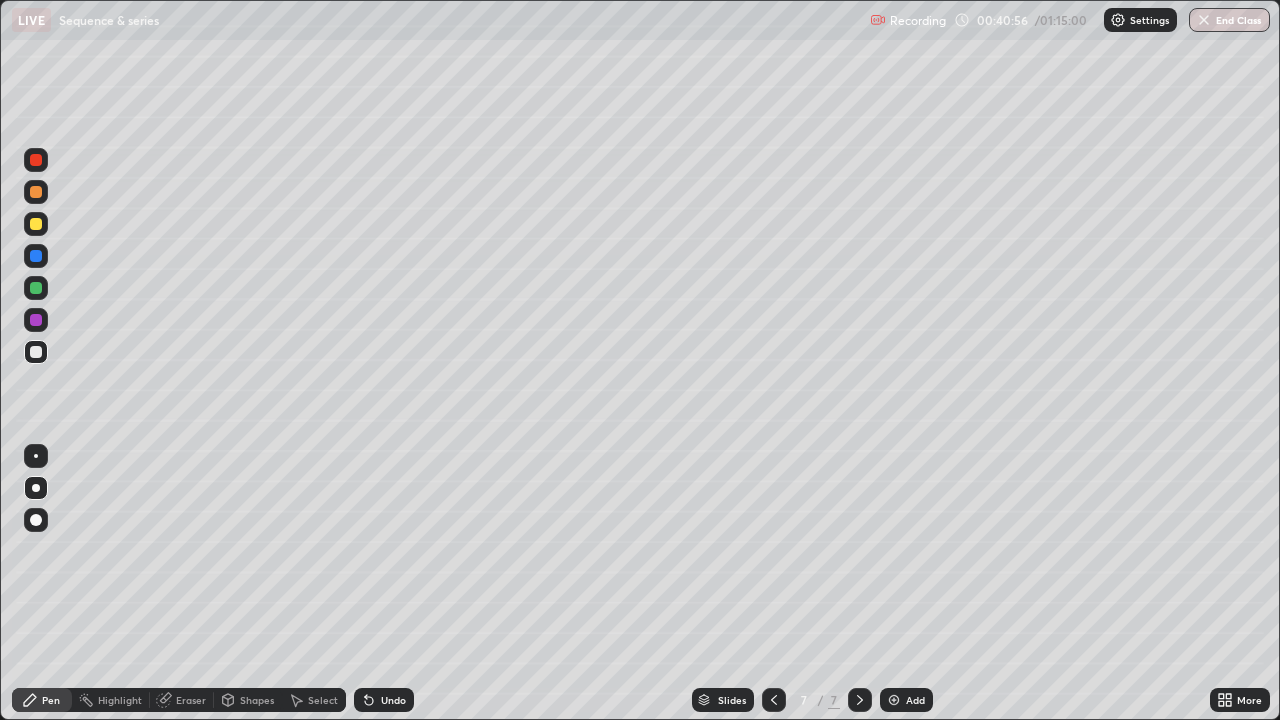 click at bounding box center [36, 224] 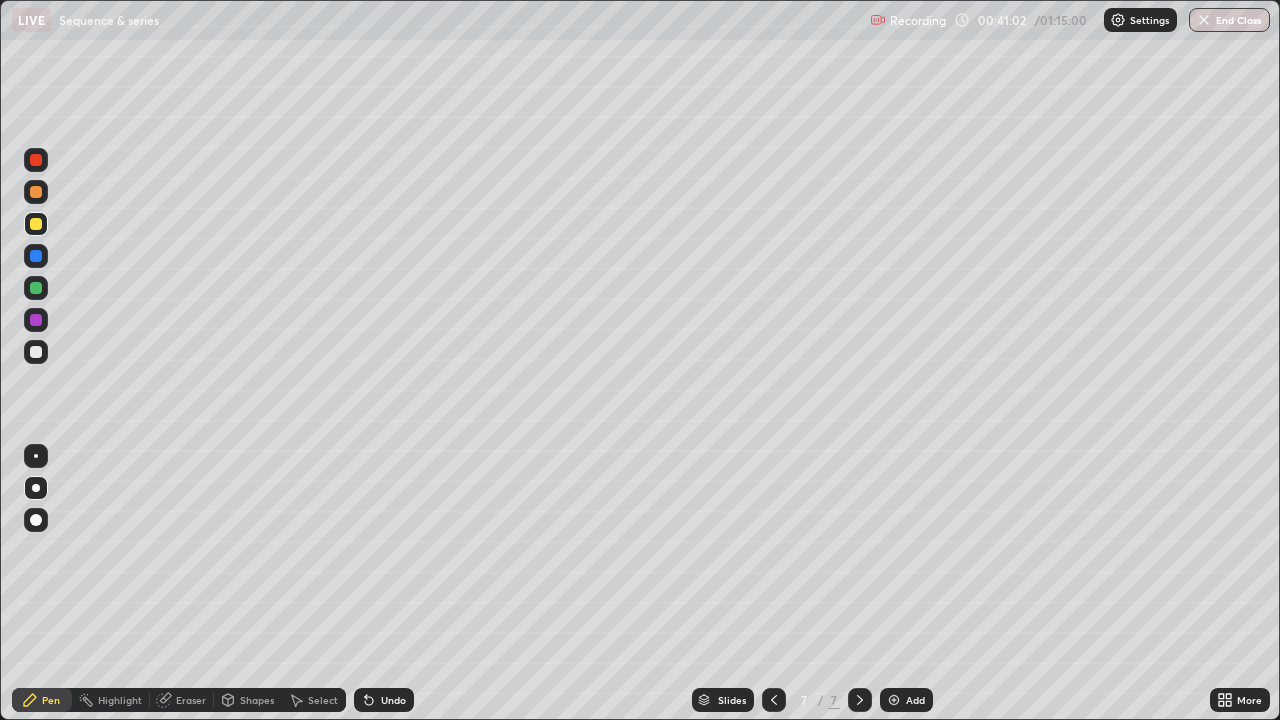 click on "Undo" at bounding box center (393, 700) 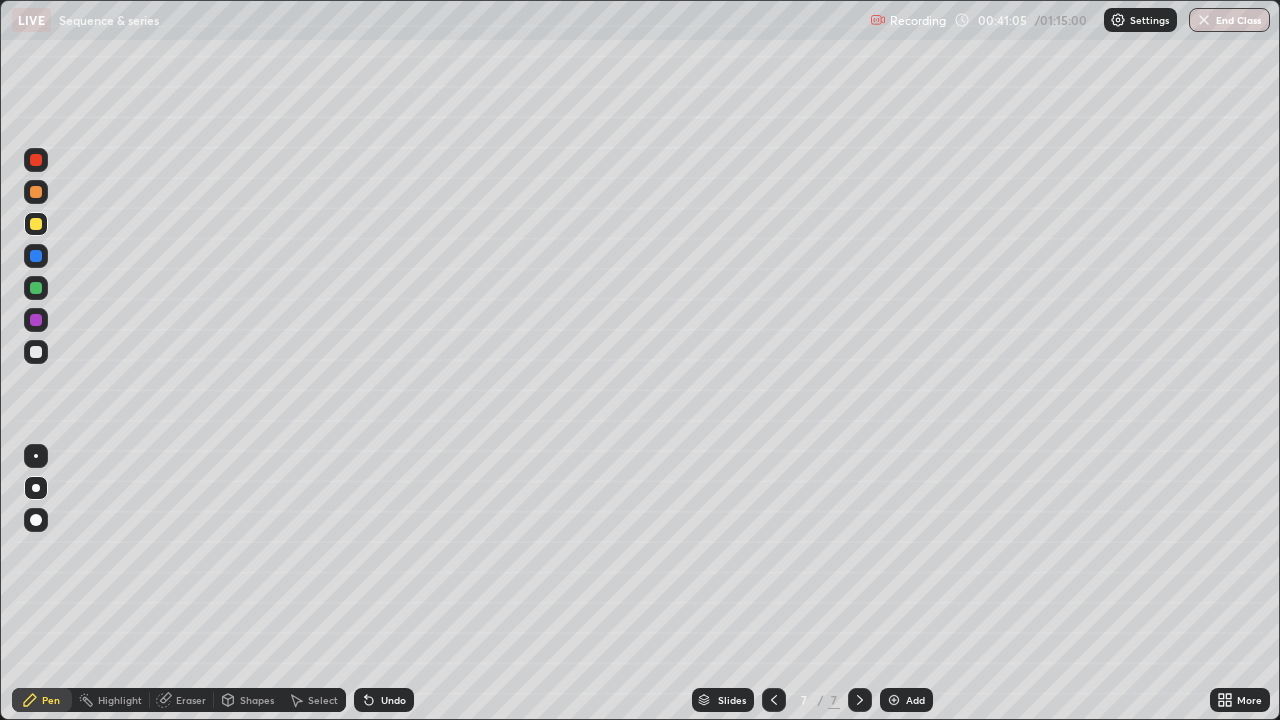 click on "Eraser" at bounding box center (191, 700) 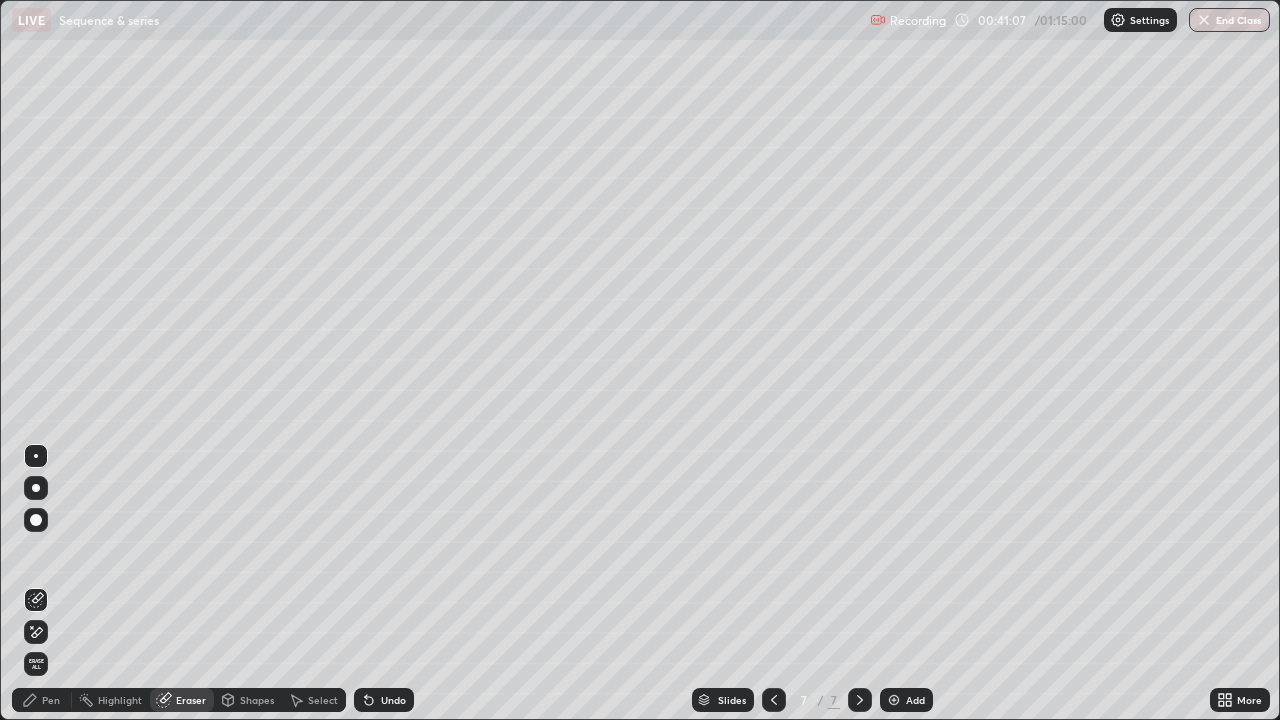 click 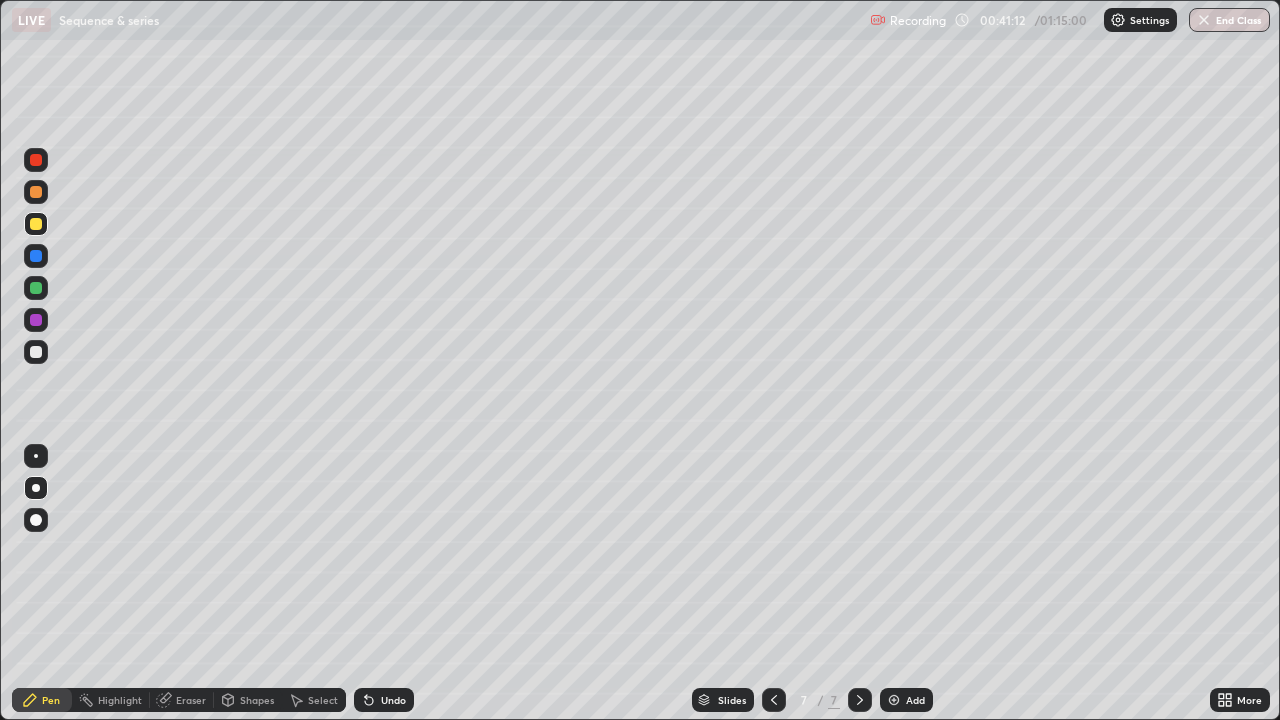 click at bounding box center [36, 352] 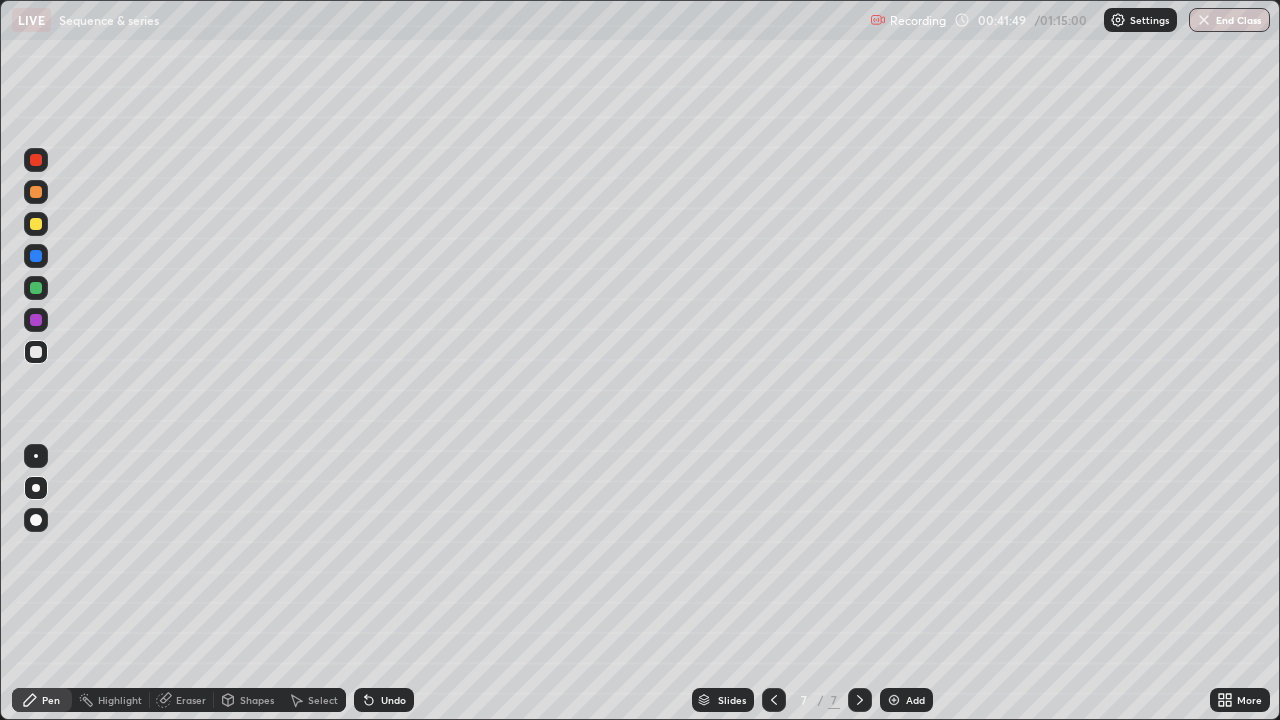click on "Undo" at bounding box center (393, 700) 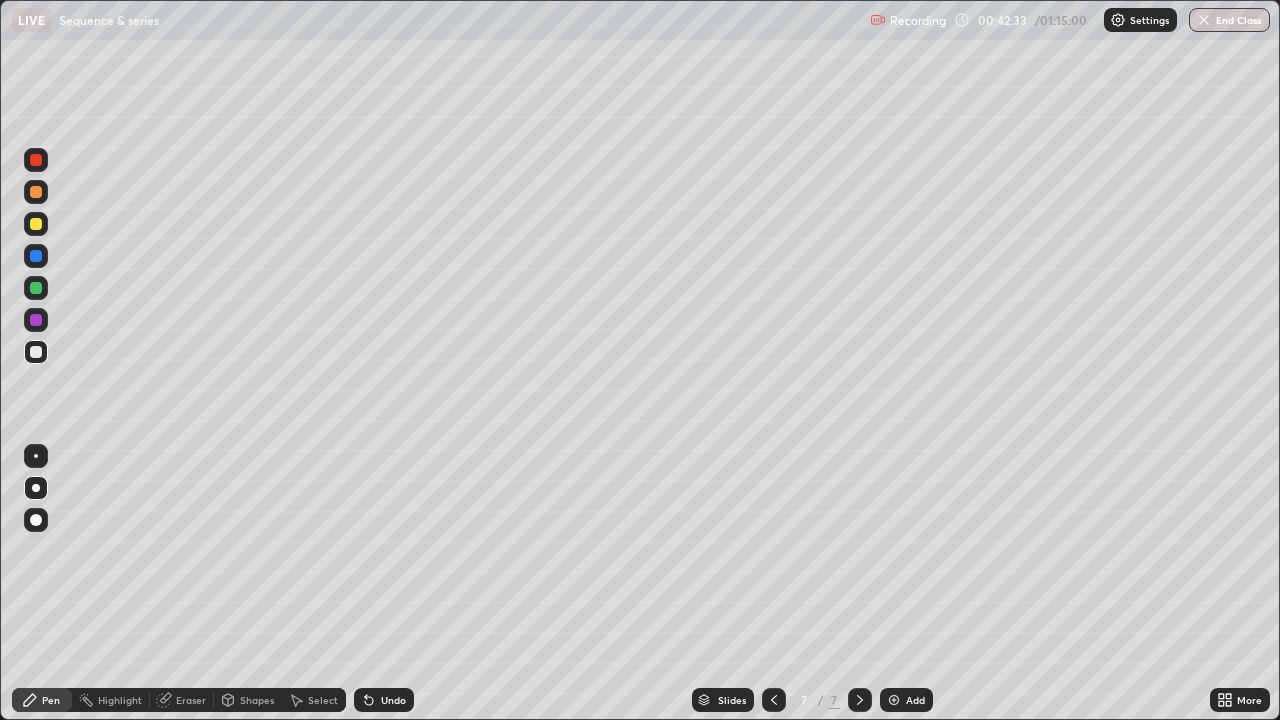 click on "Eraser" at bounding box center (191, 700) 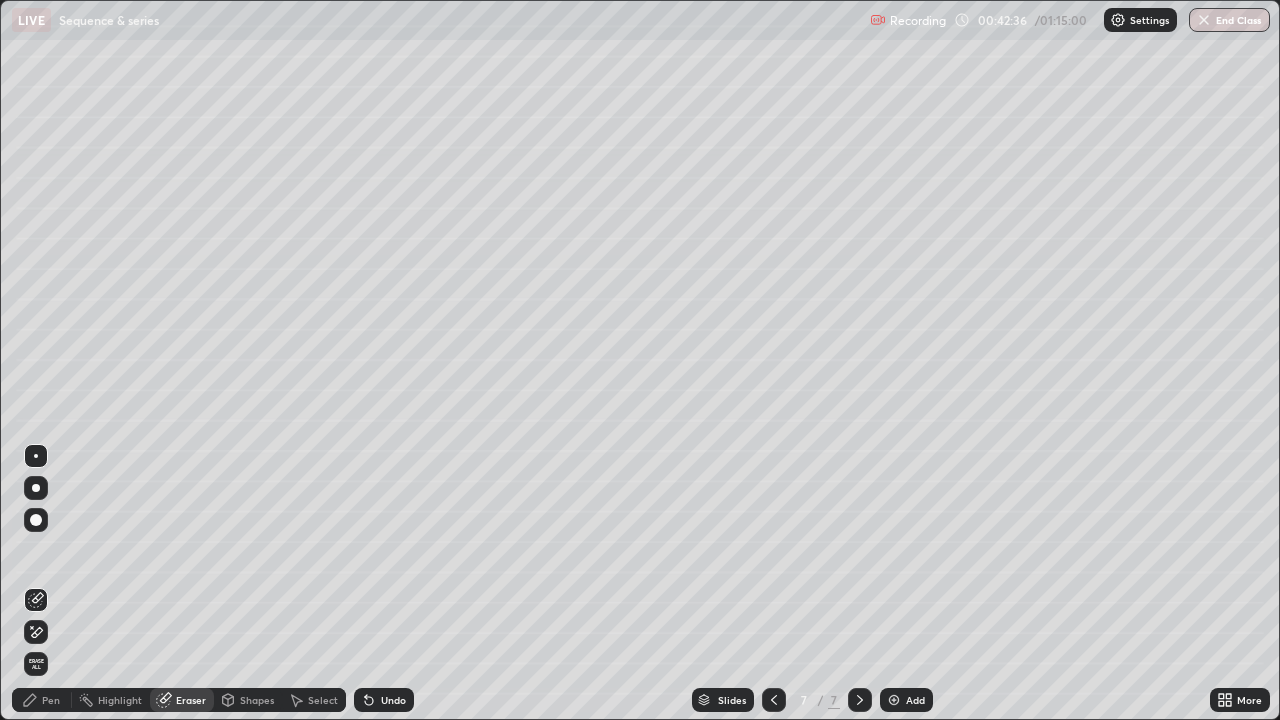 click on "Pen" at bounding box center (42, 700) 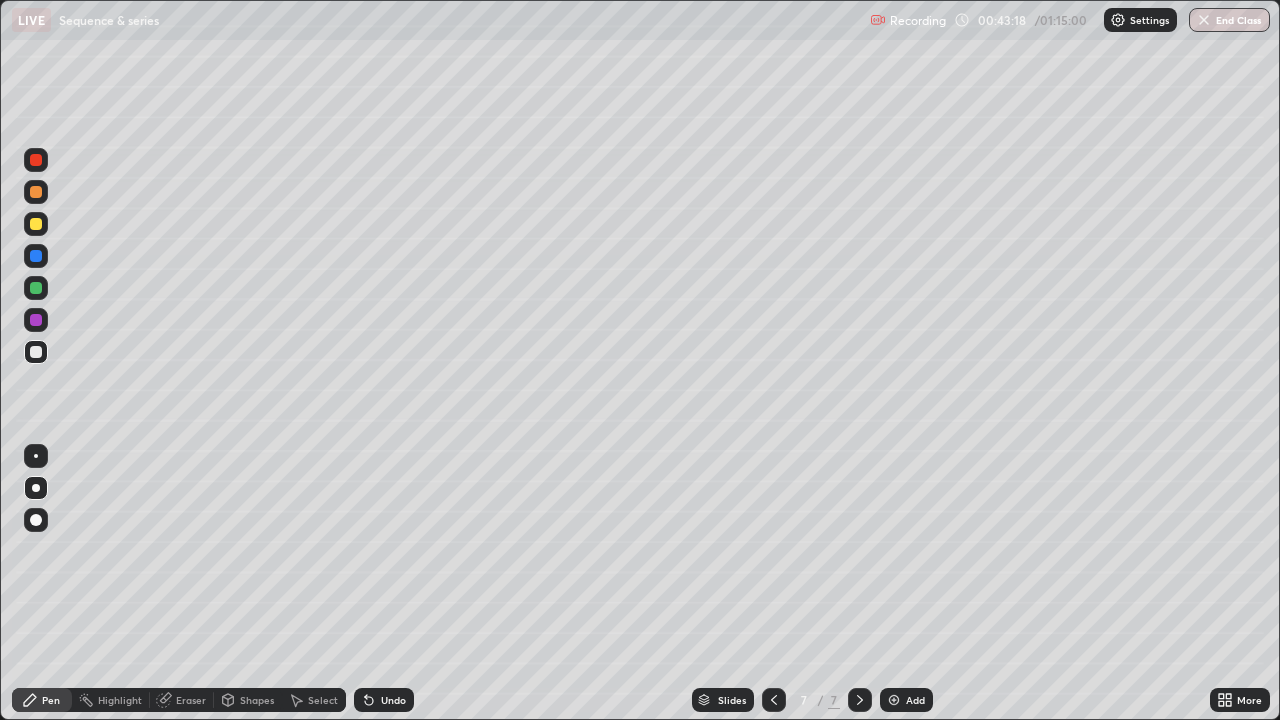 click on "Undo" at bounding box center [393, 700] 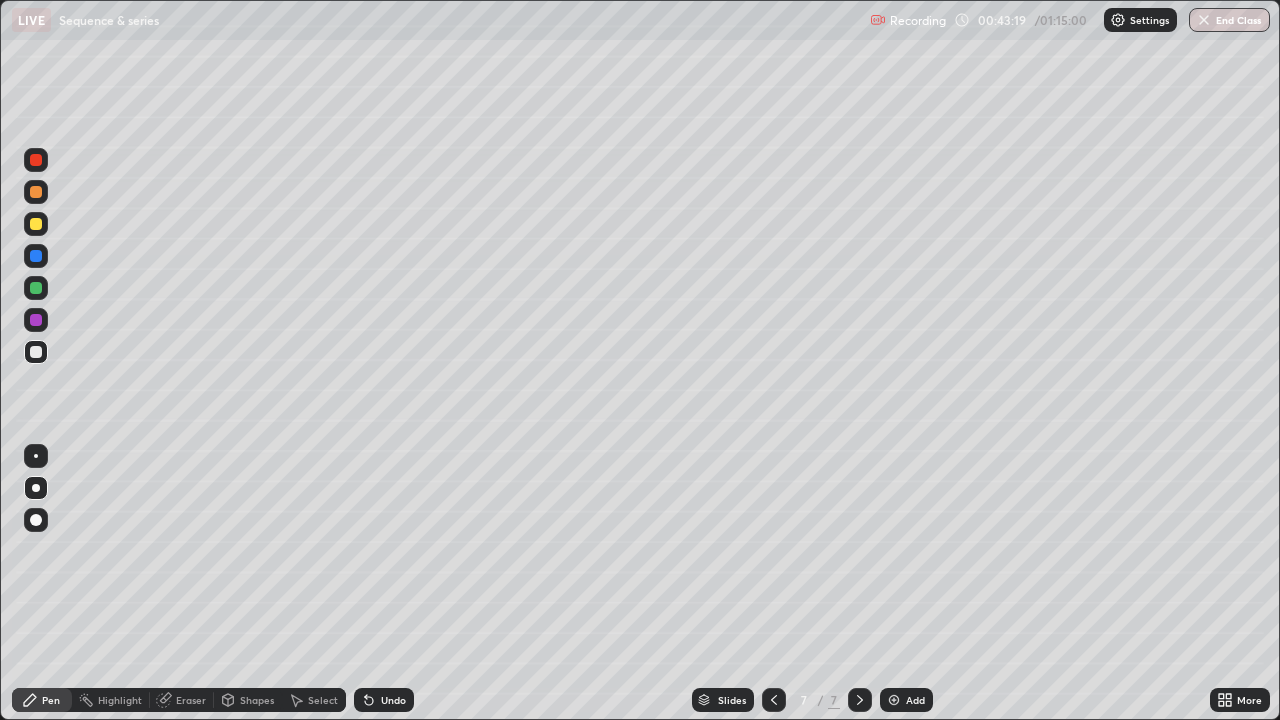click on "Undo" at bounding box center (393, 700) 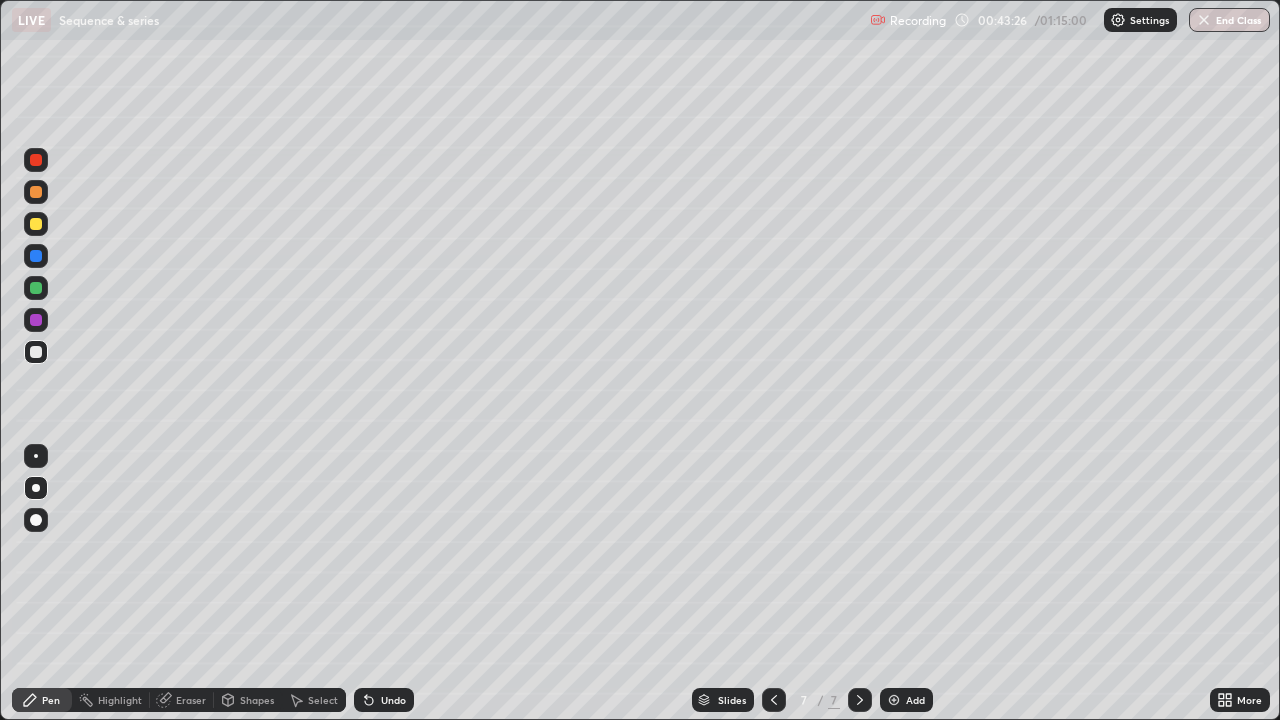 click at bounding box center [36, 224] 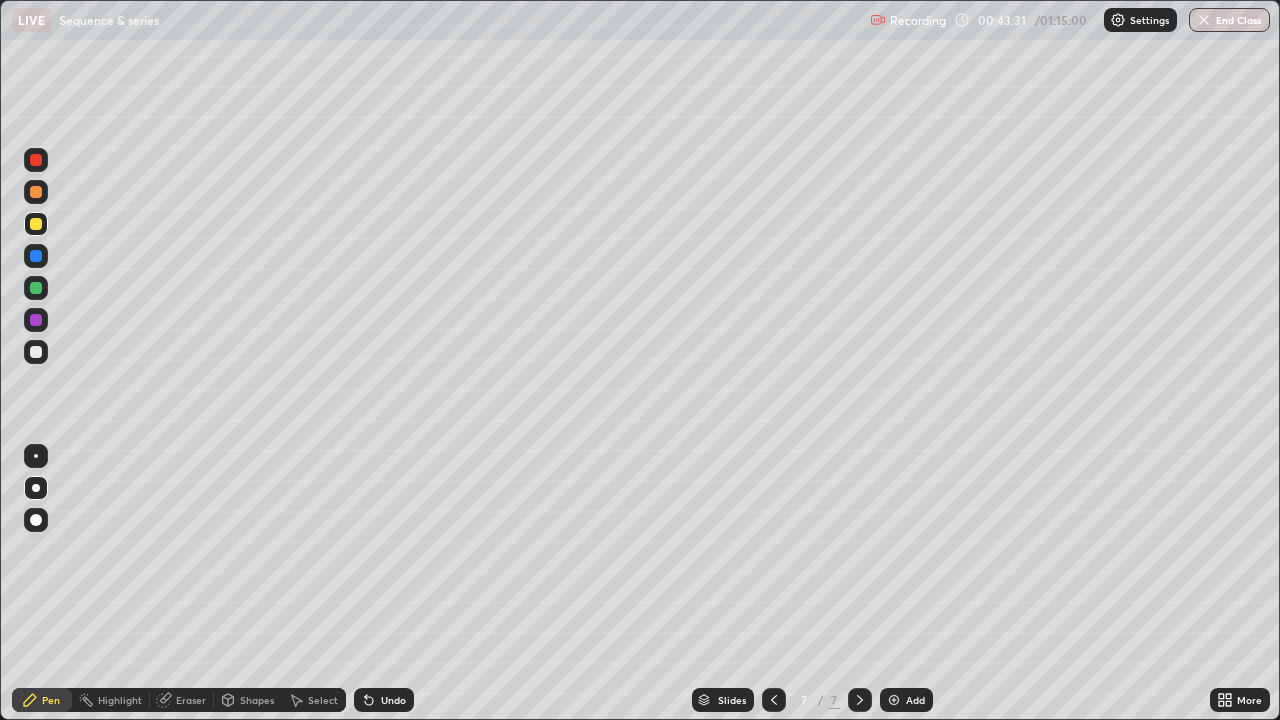 click at bounding box center [36, 352] 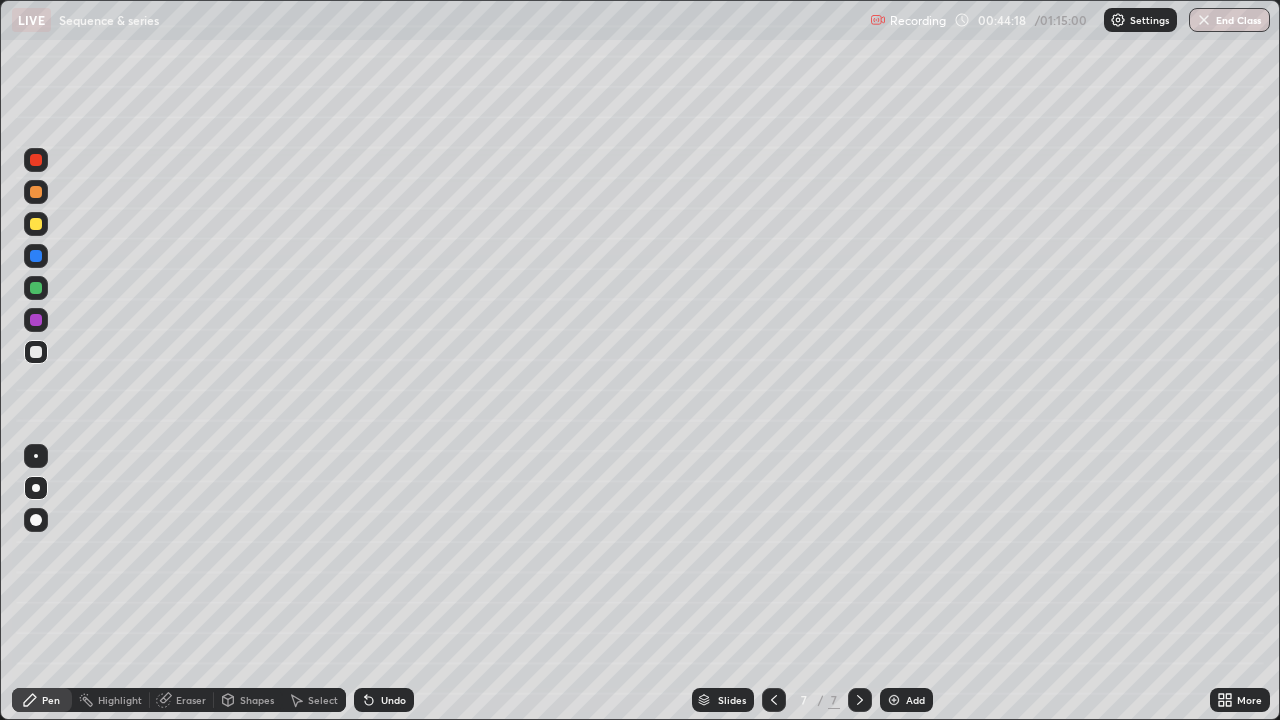 click at bounding box center (36, 224) 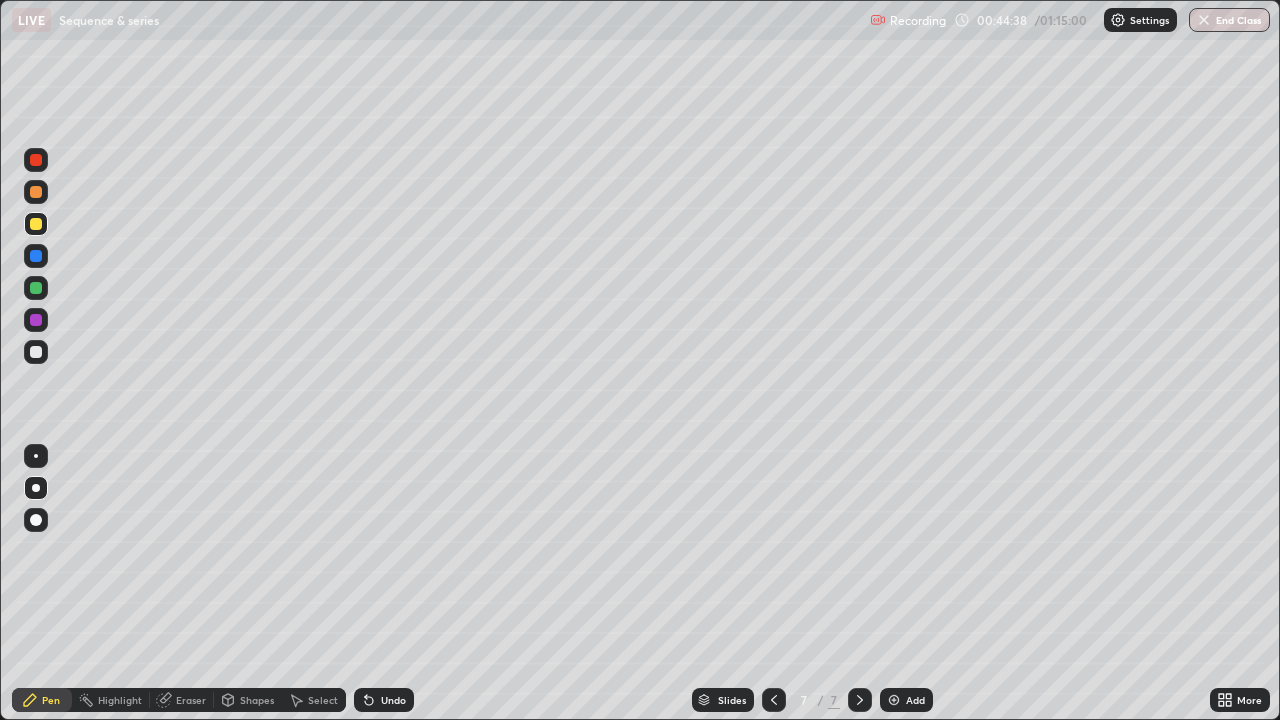 click at bounding box center (36, 352) 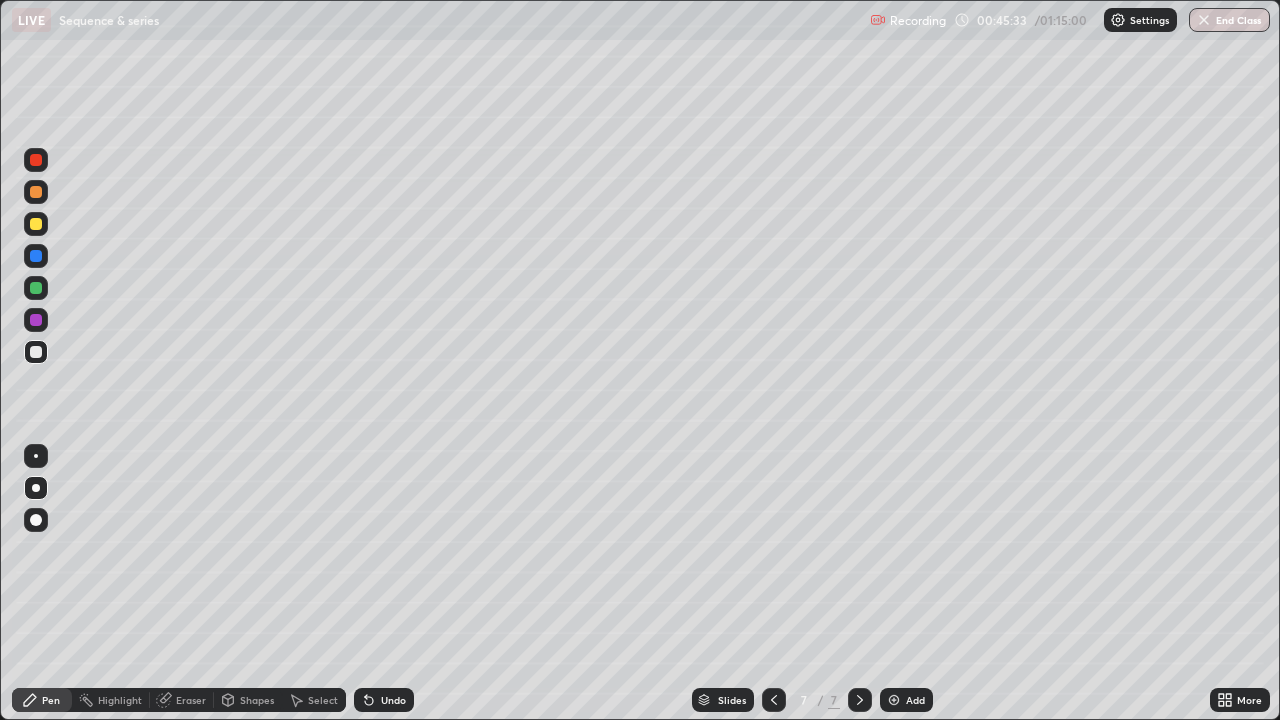 click at bounding box center (36, 224) 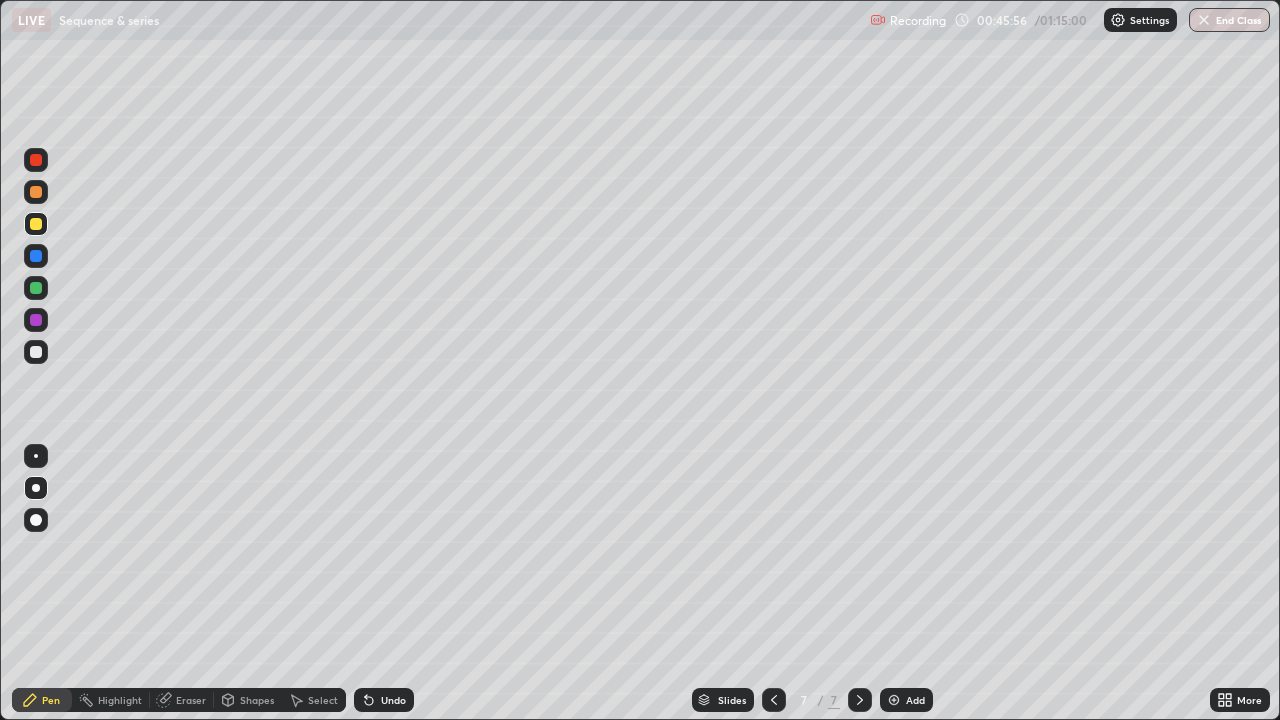click at bounding box center [36, 352] 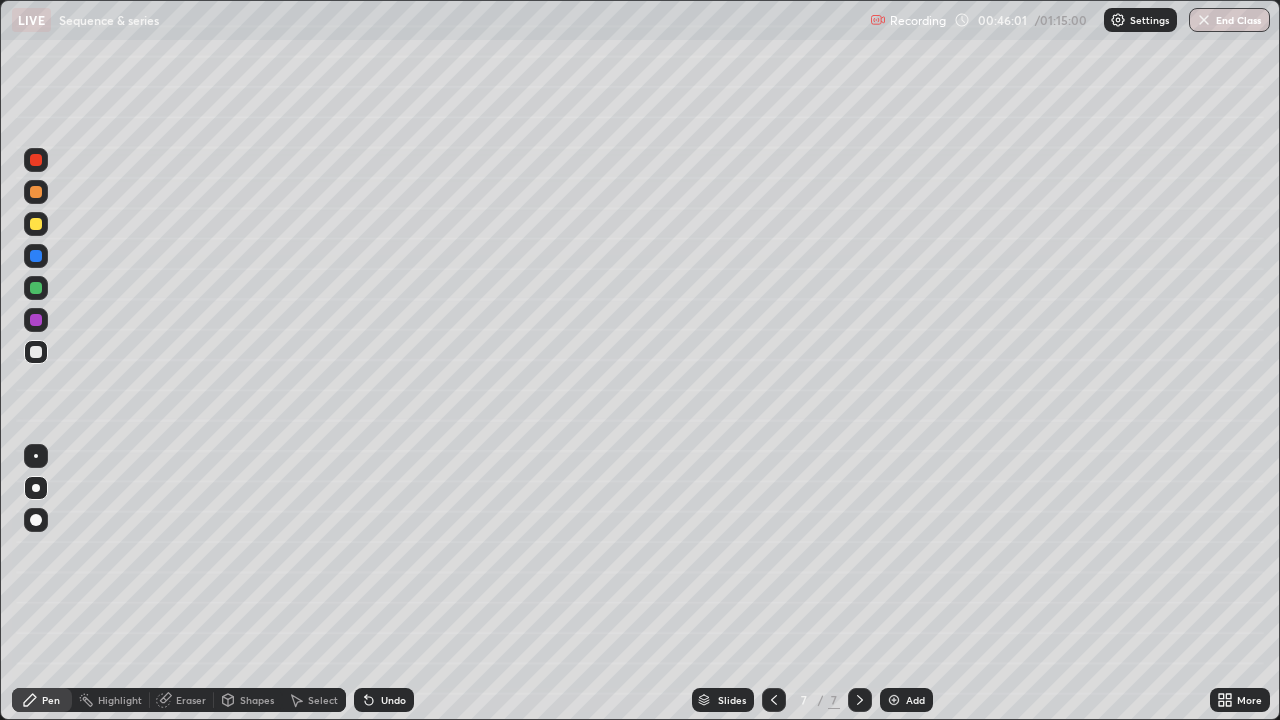 click on "Undo" at bounding box center [393, 700] 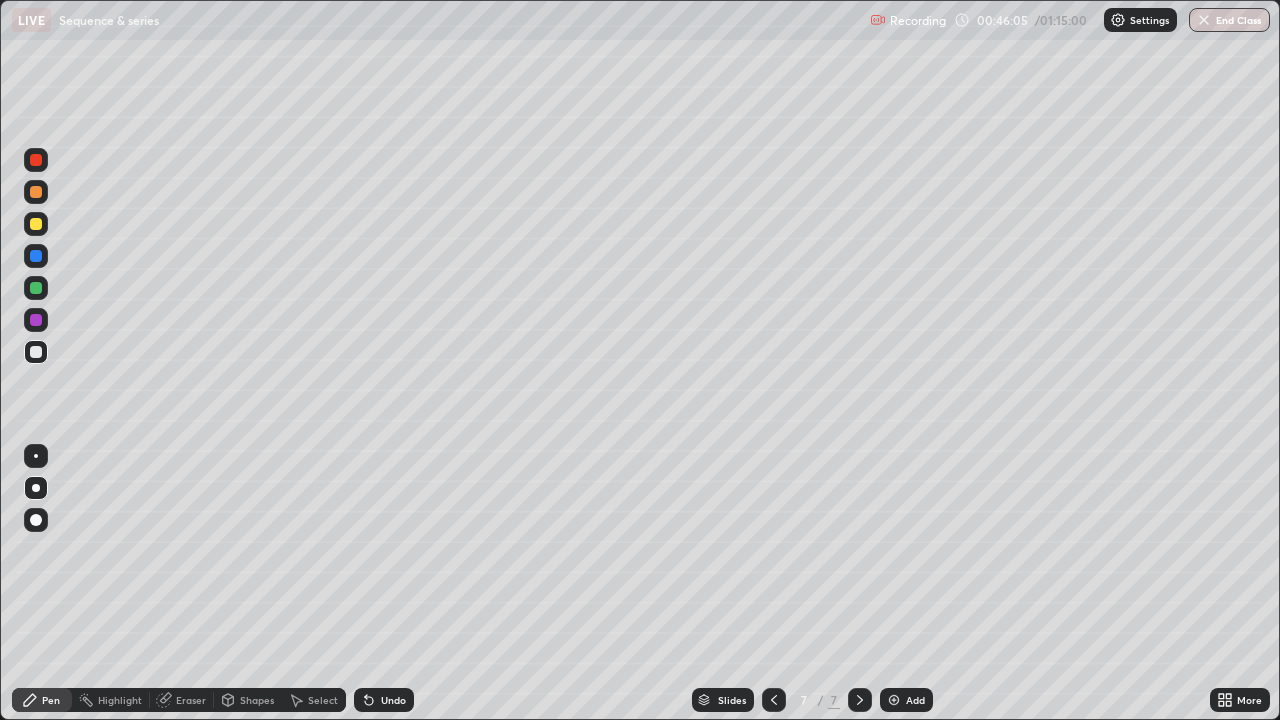 click at bounding box center [36, 288] 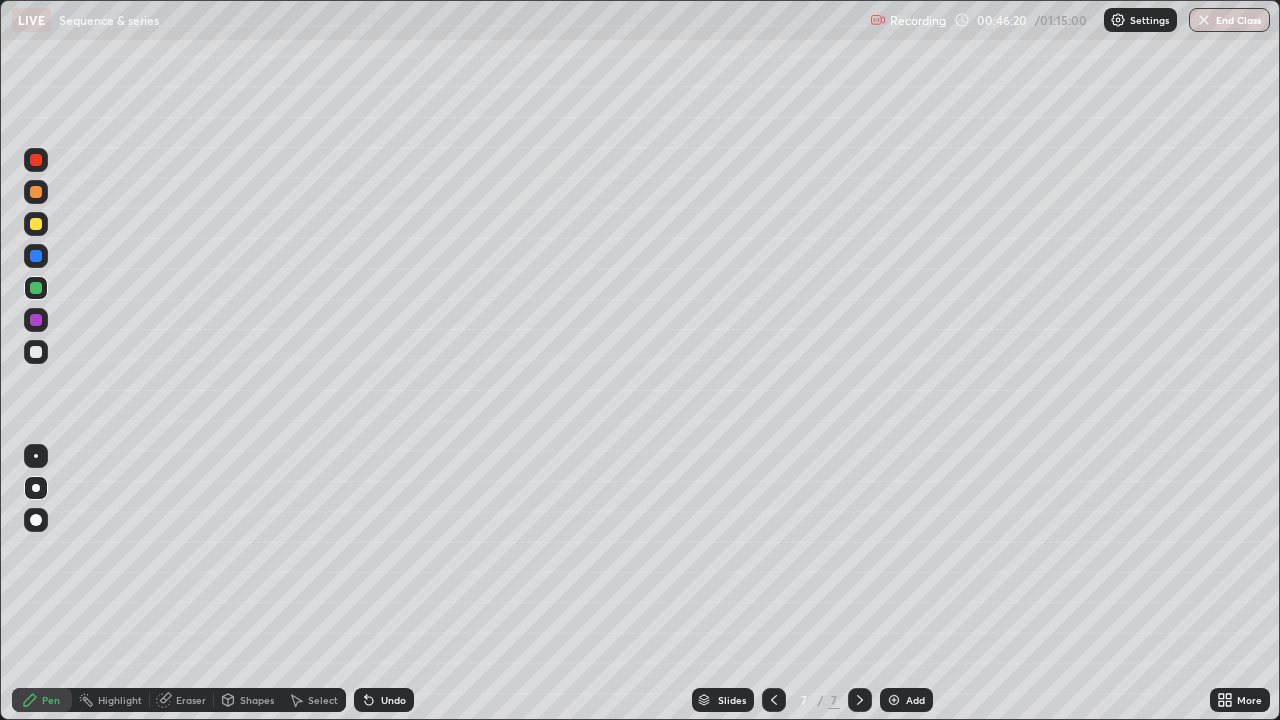click at bounding box center (36, 352) 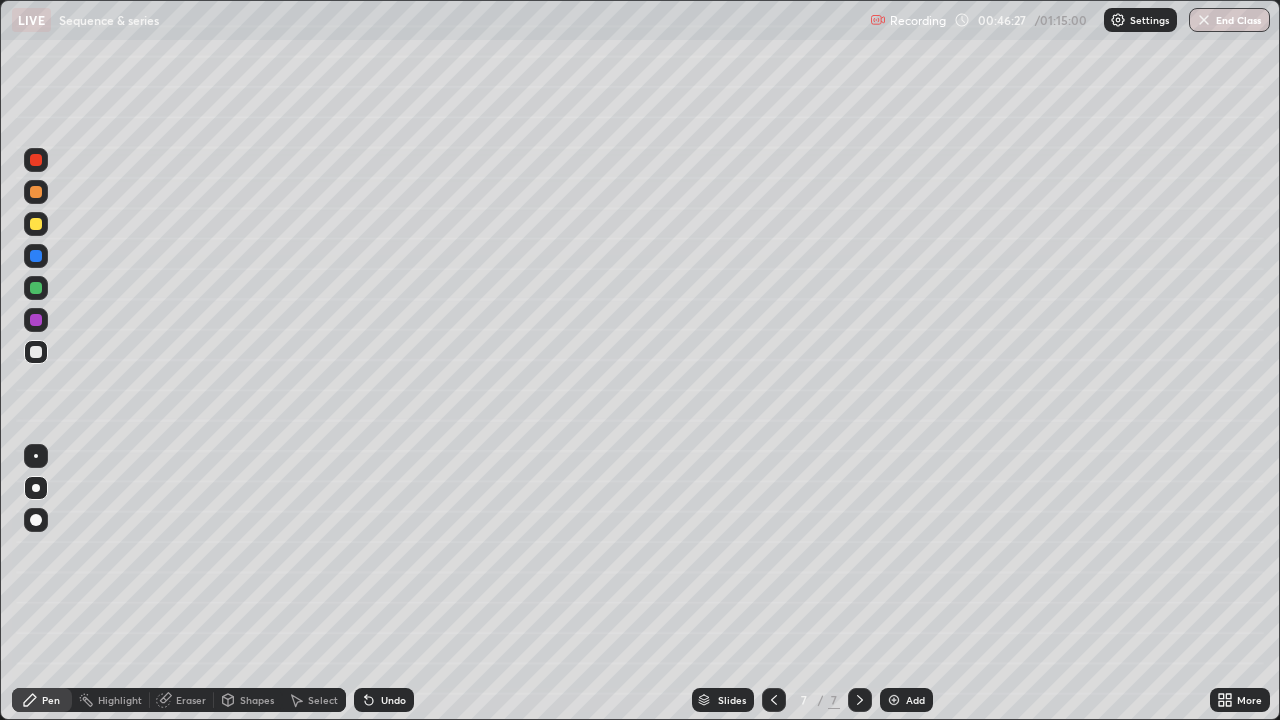 click at bounding box center (36, 160) 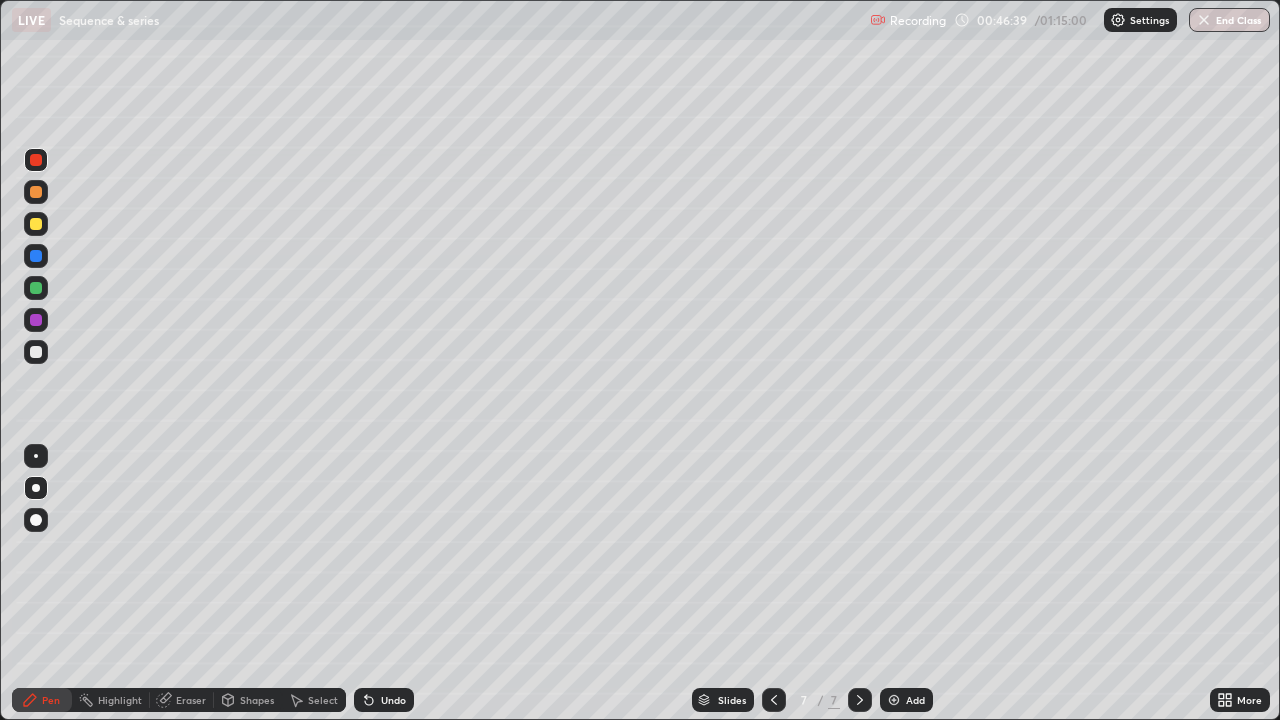click at bounding box center [36, 352] 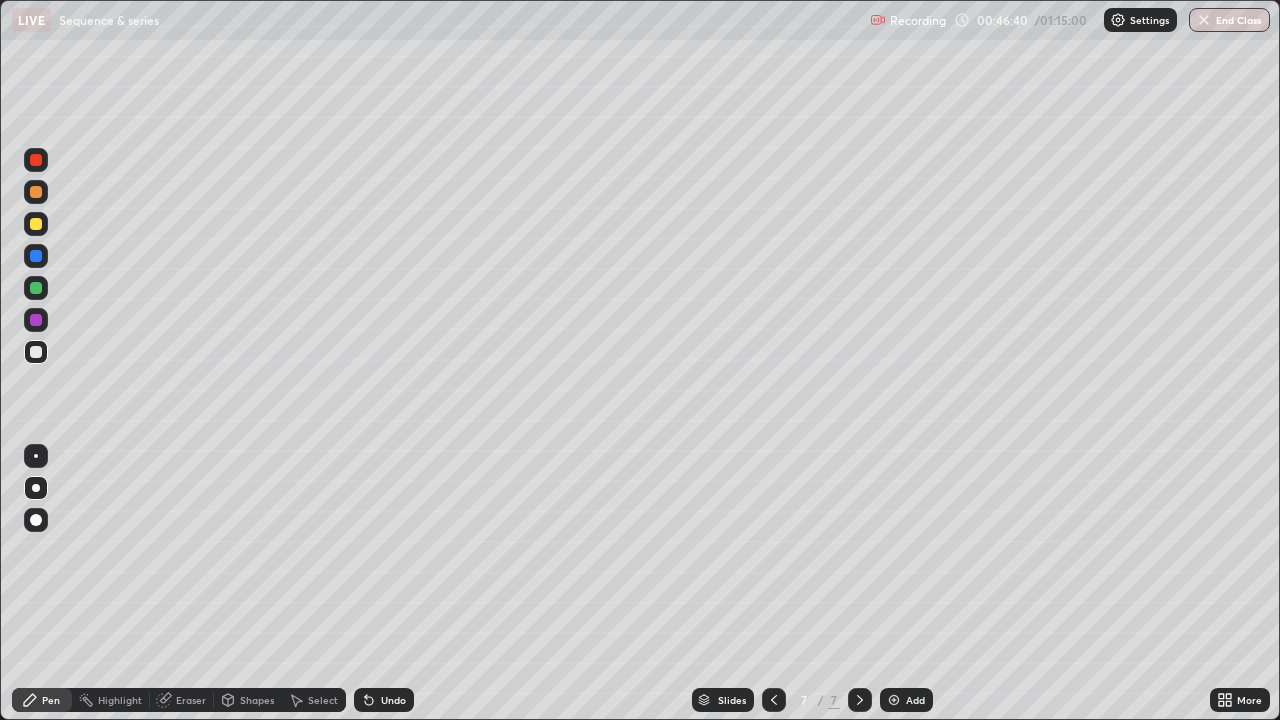 click at bounding box center (36, 320) 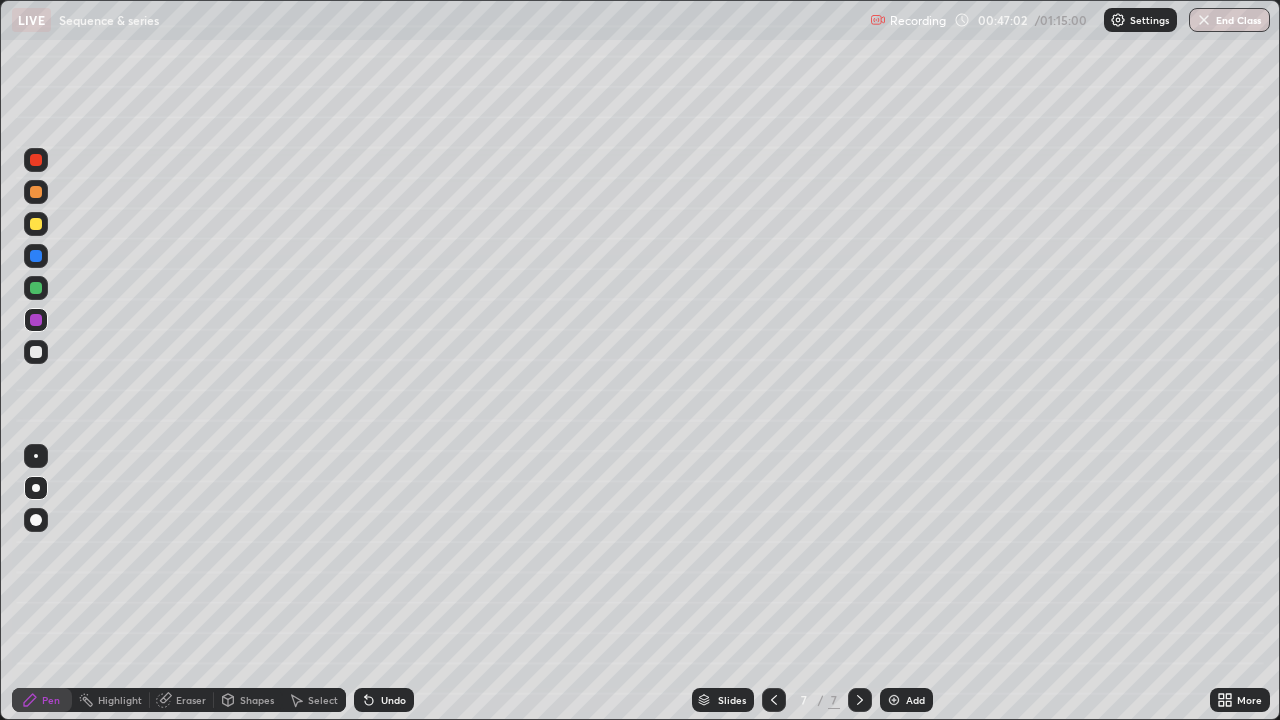 click at bounding box center (36, 352) 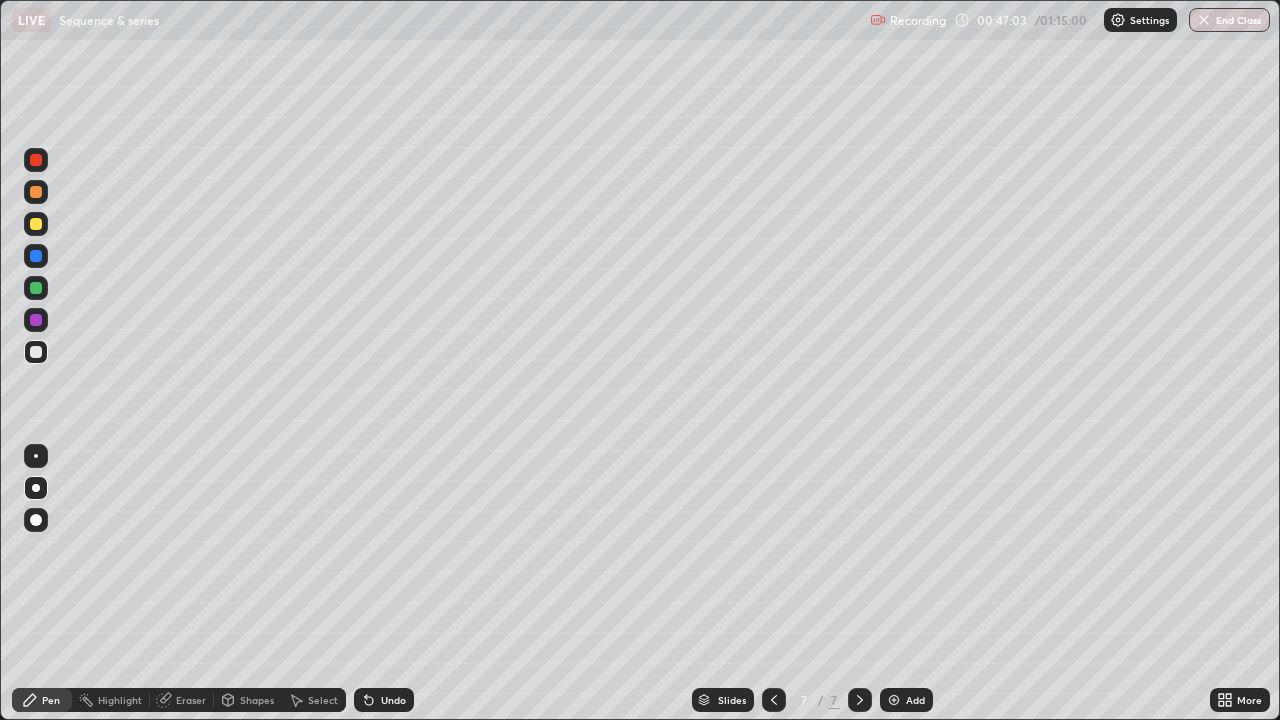 click at bounding box center (36, 256) 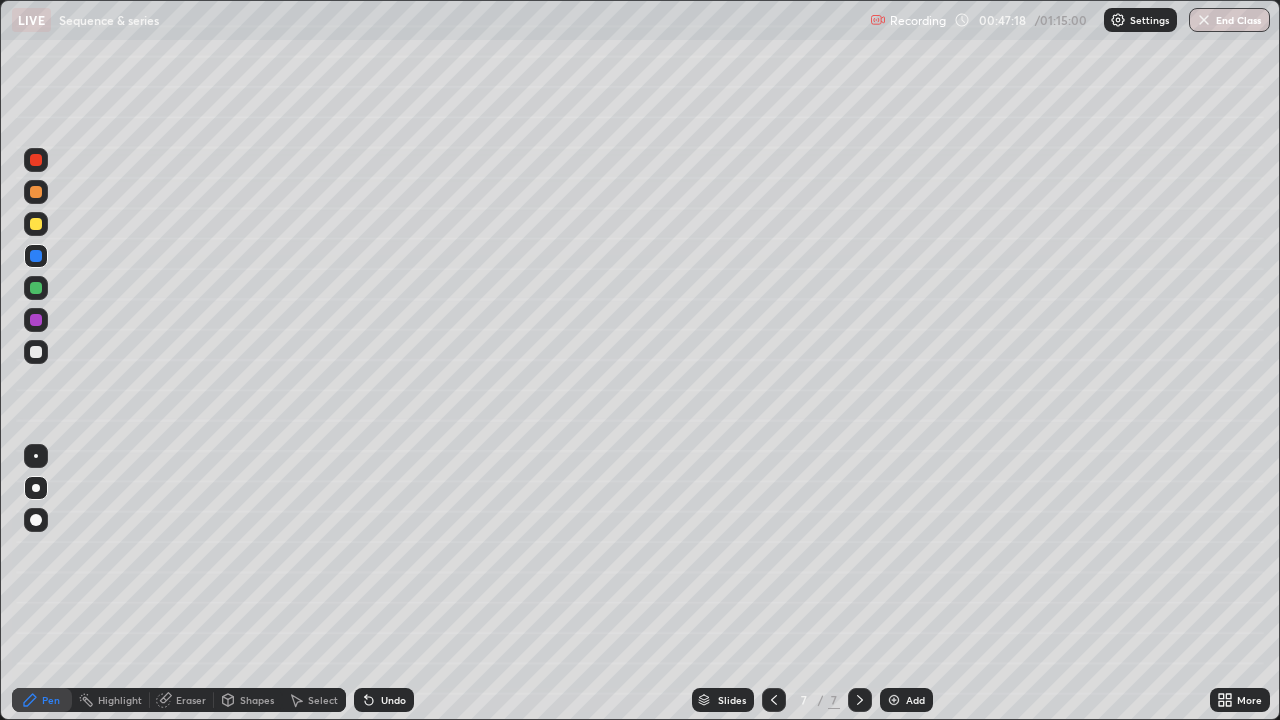 click at bounding box center (36, 352) 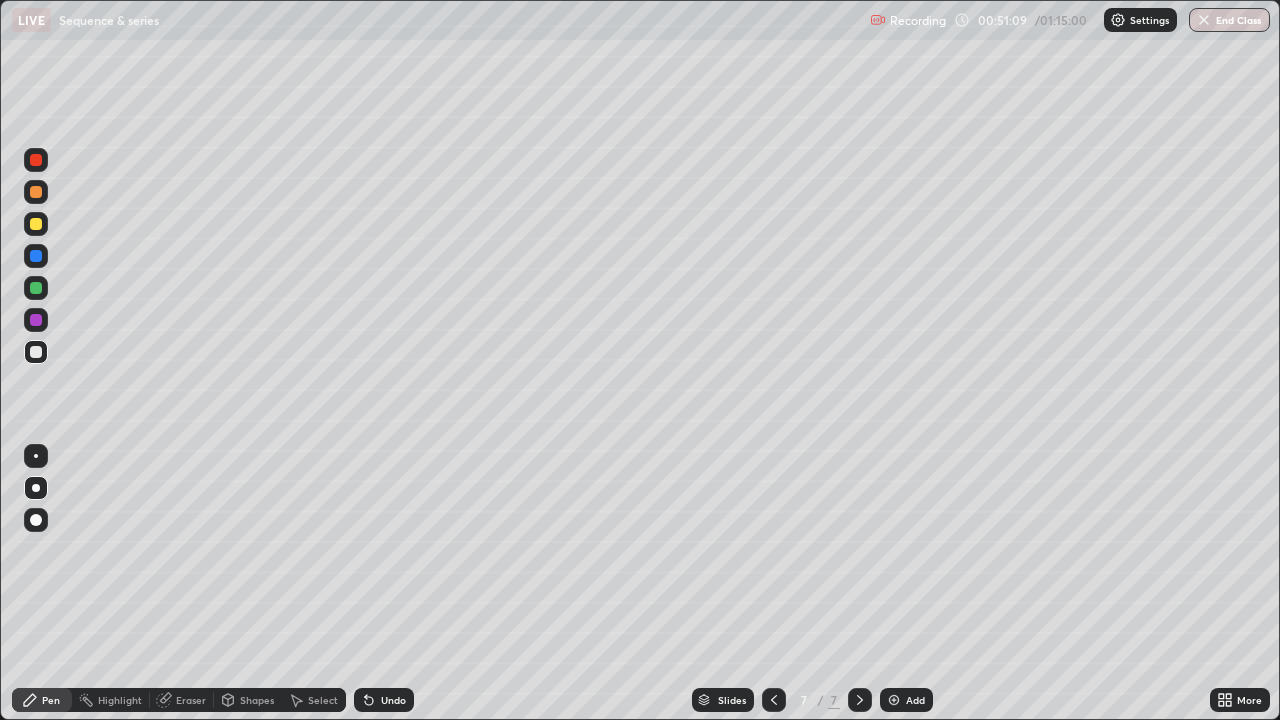 click on "Eraser" at bounding box center [191, 700] 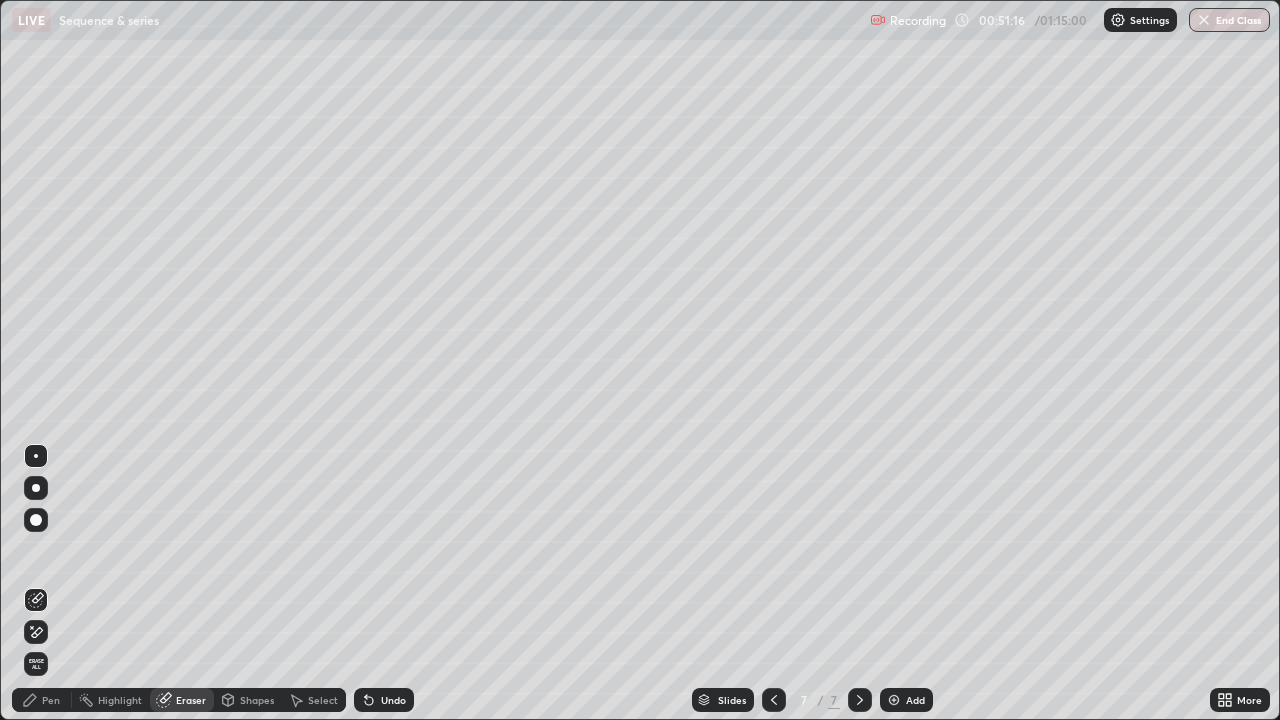 click on "Pen" at bounding box center [51, 700] 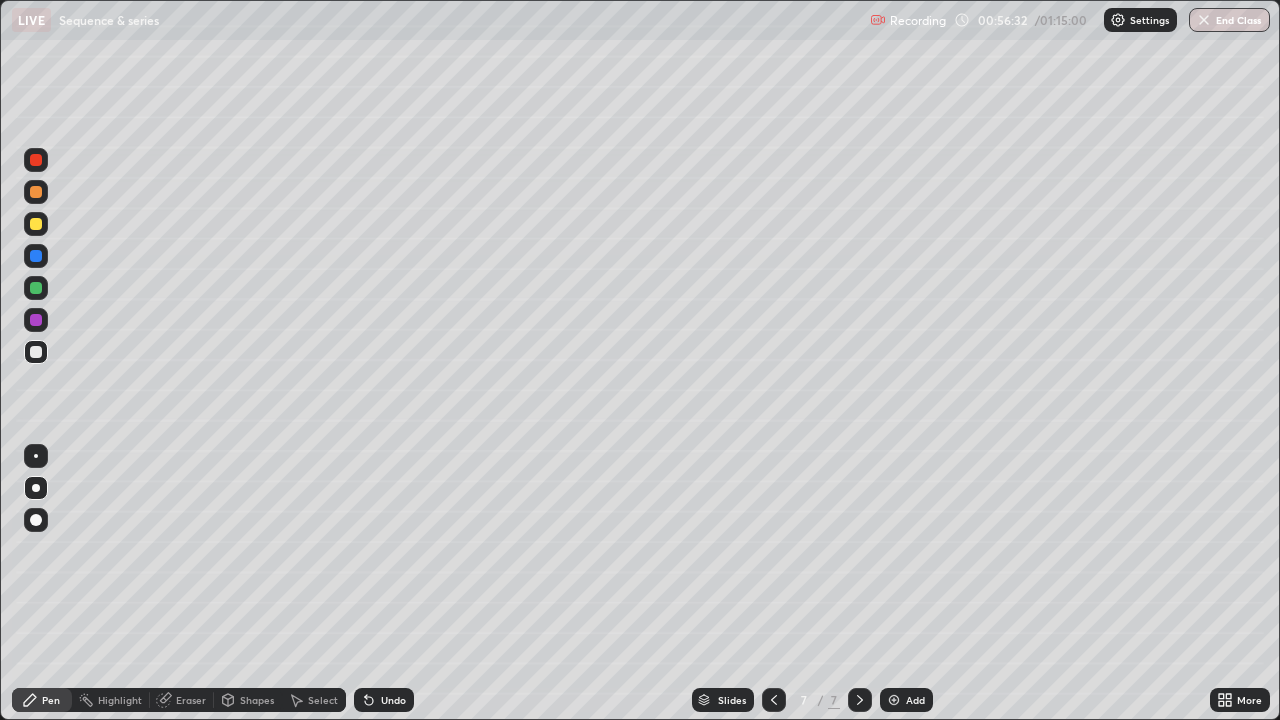 click on "Add" at bounding box center (906, 700) 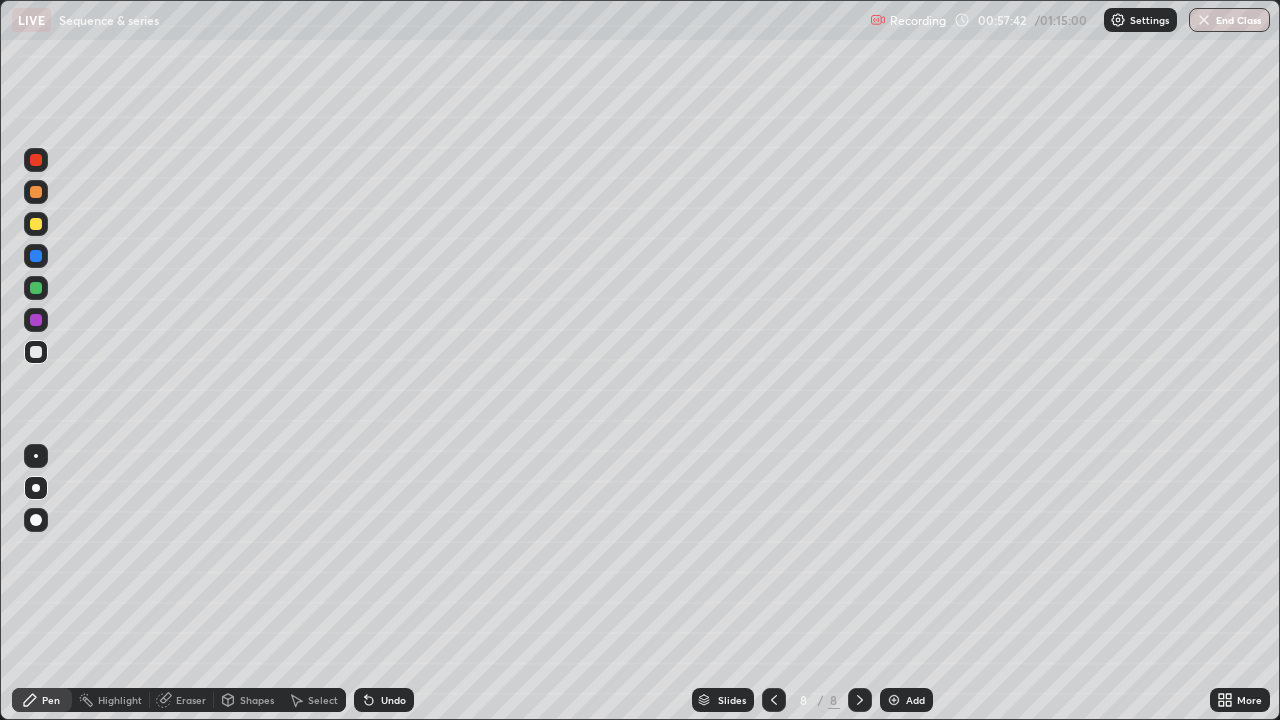 click on "Select" at bounding box center (314, 700) 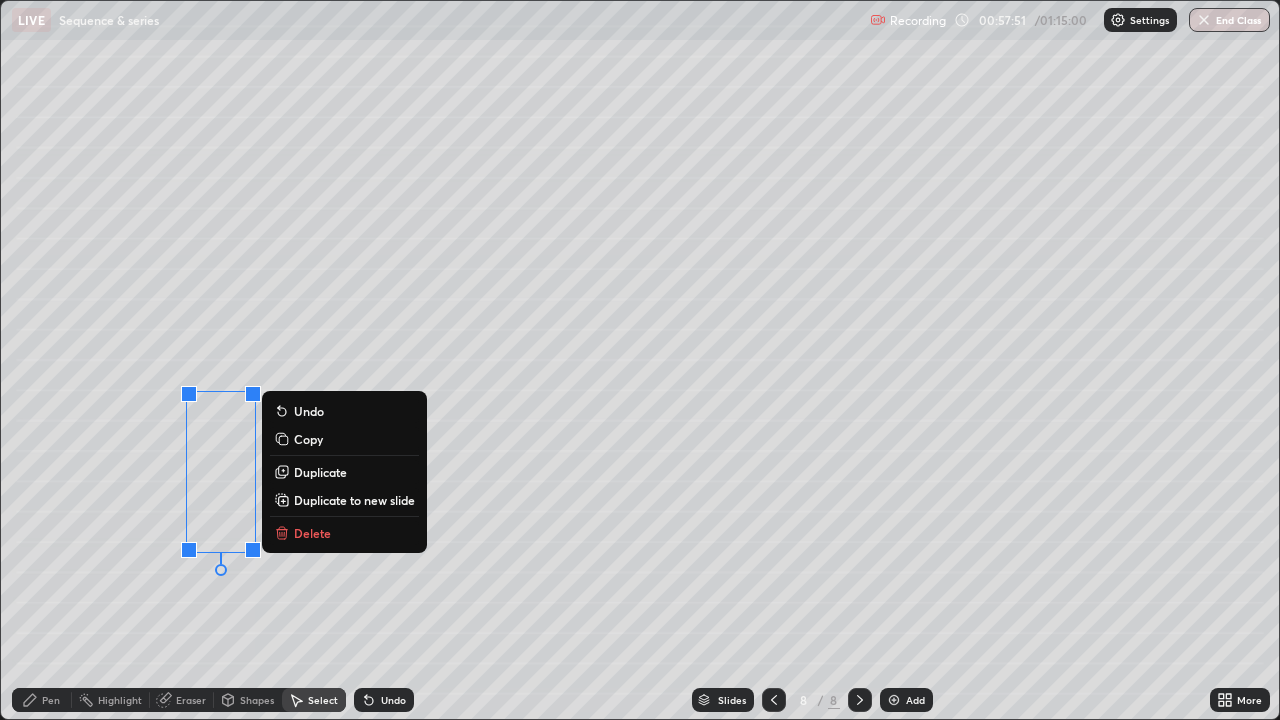 click on "Pen" at bounding box center [42, 700] 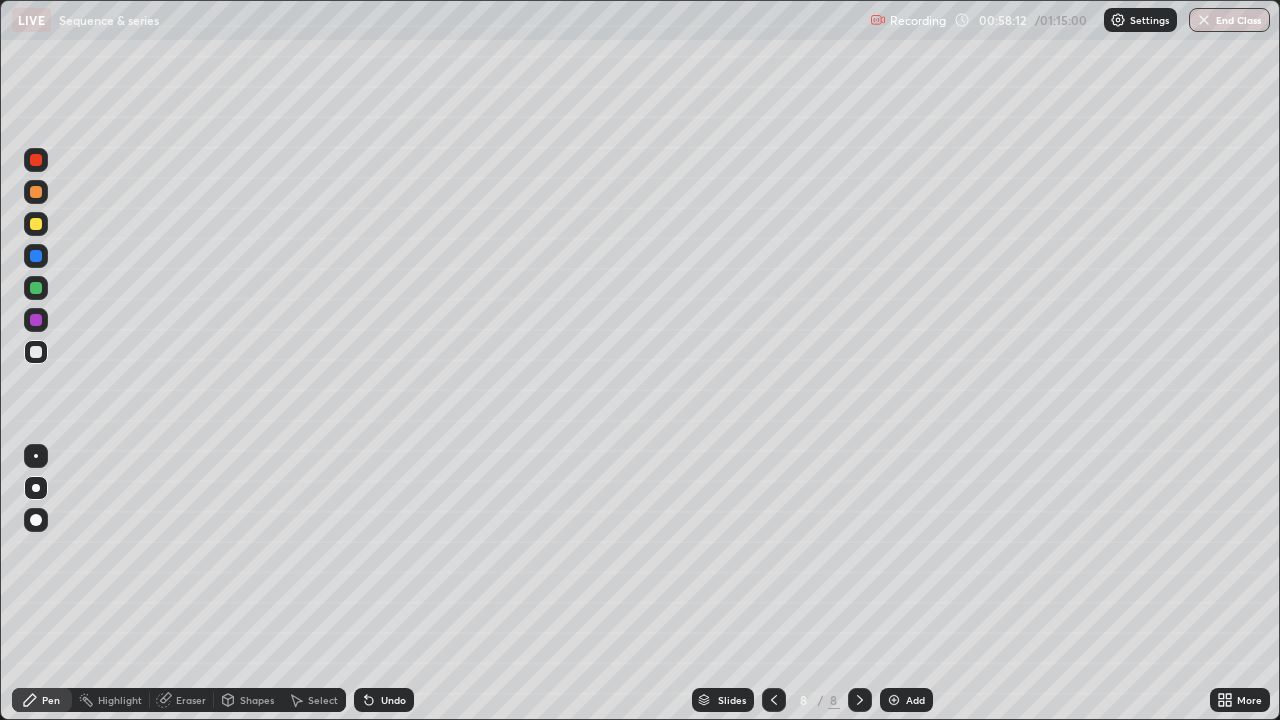 click on "Undo" at bounding box center [393, 700] 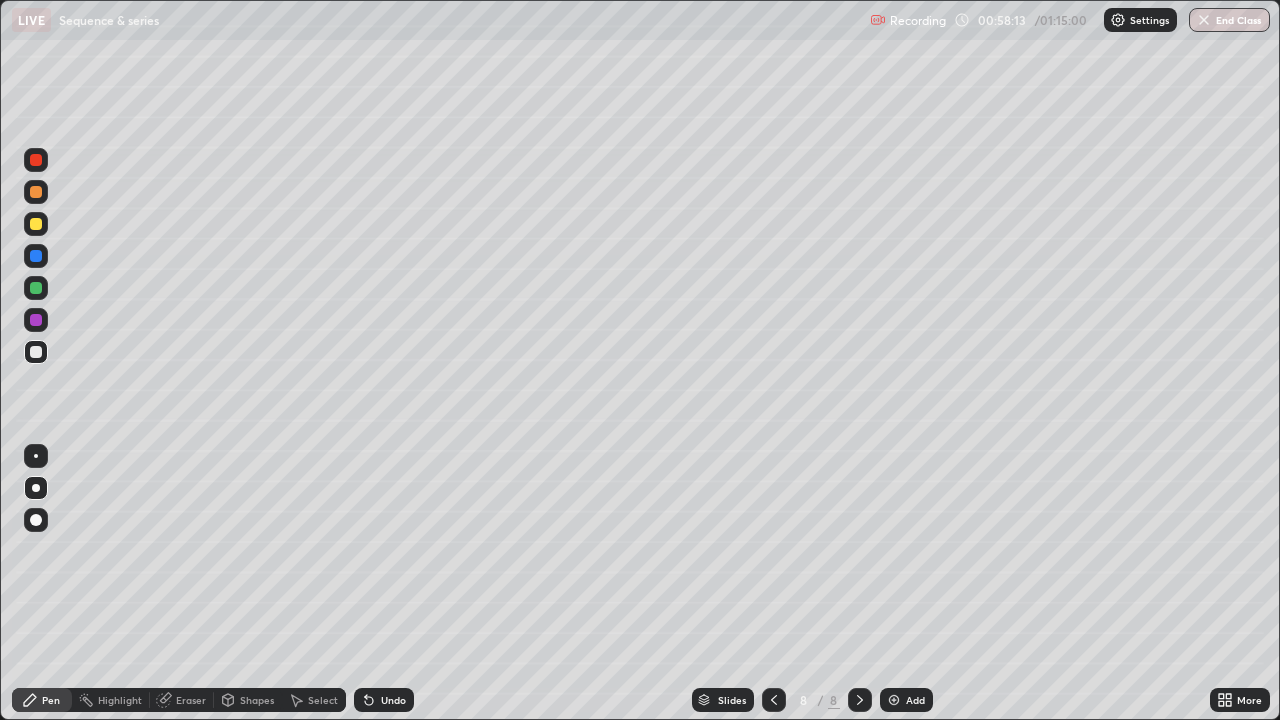 click on "Undo" at bounding box center (393, 700) 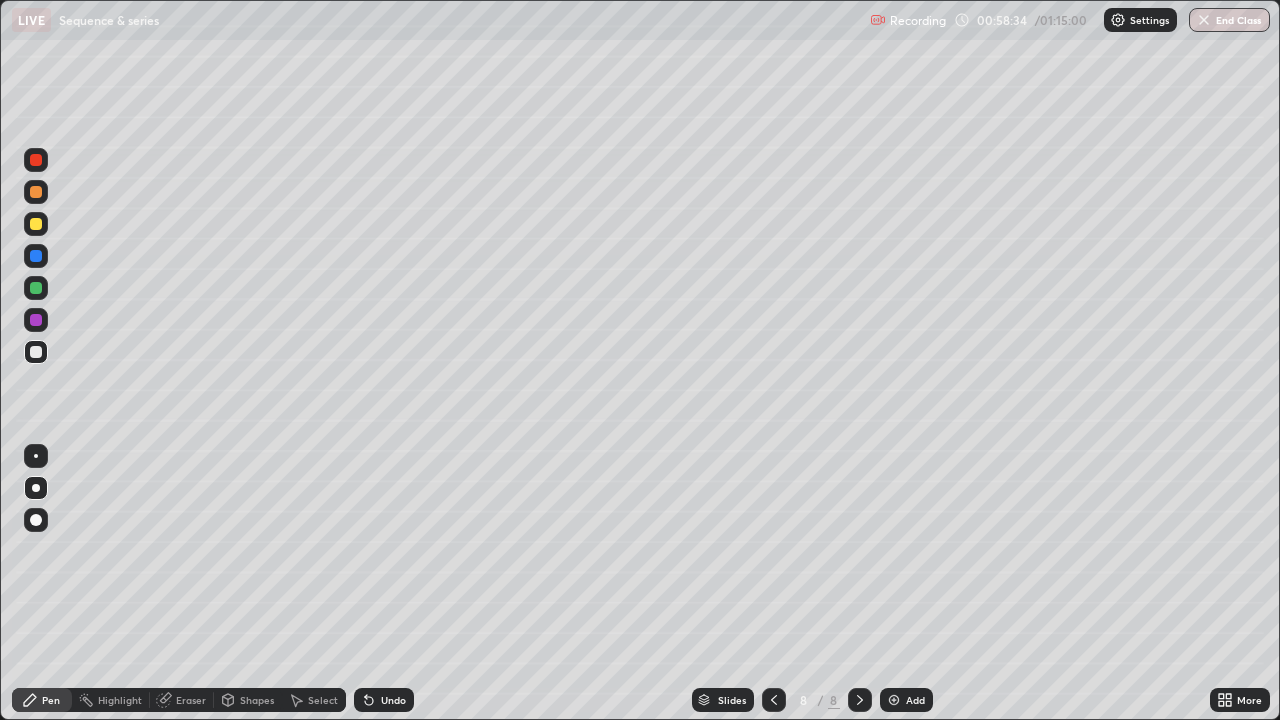 click at bounding box center [36, 224] 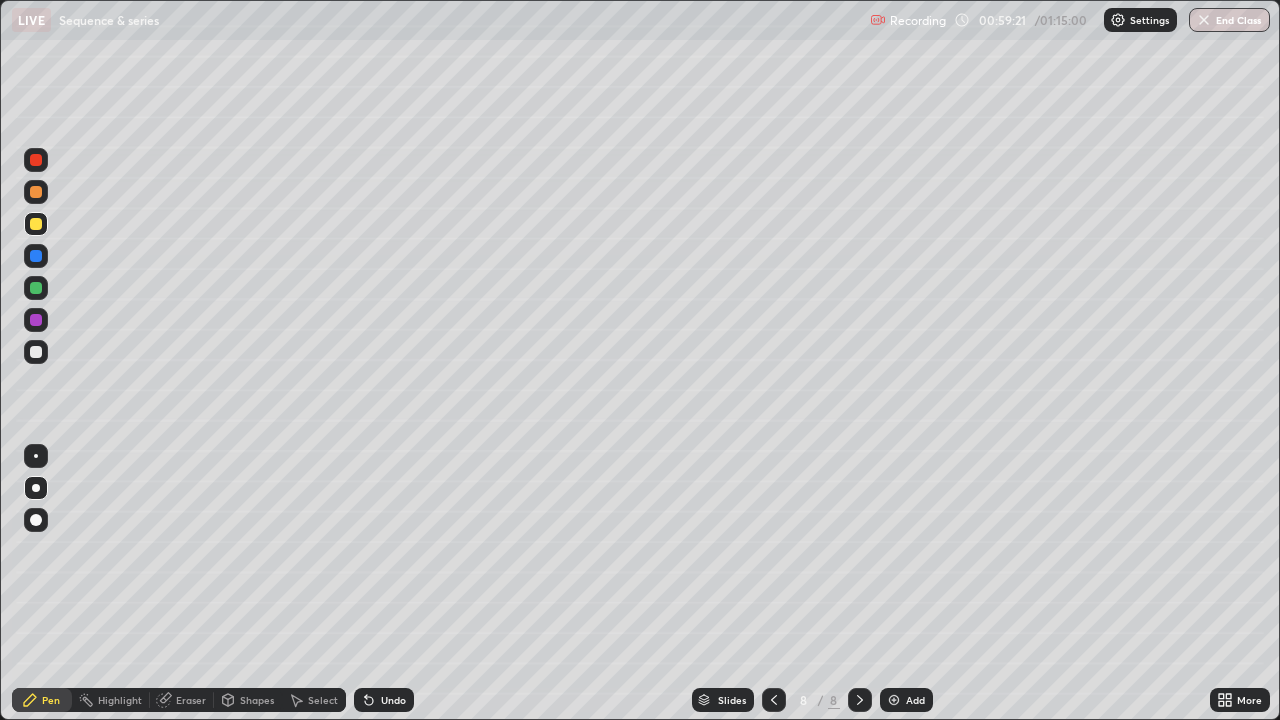 click on "Undo" at bounding box center (393, 700) 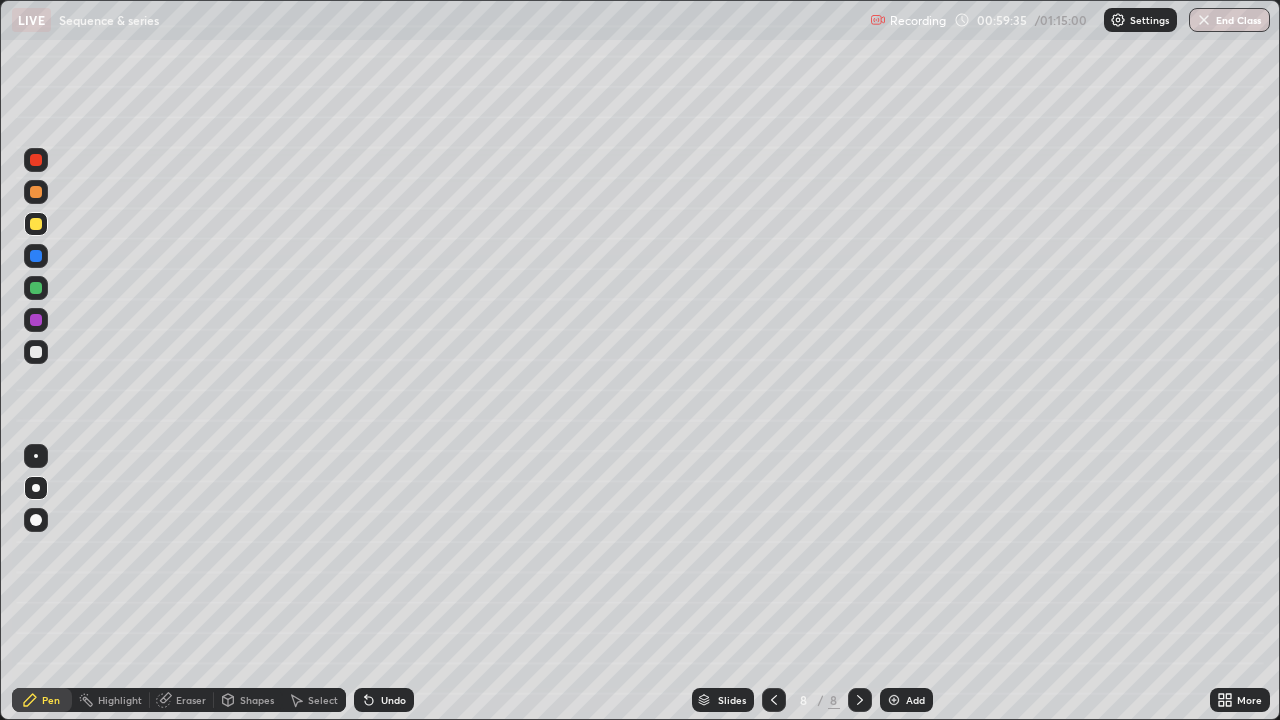 click at bounding box center [36, 320] 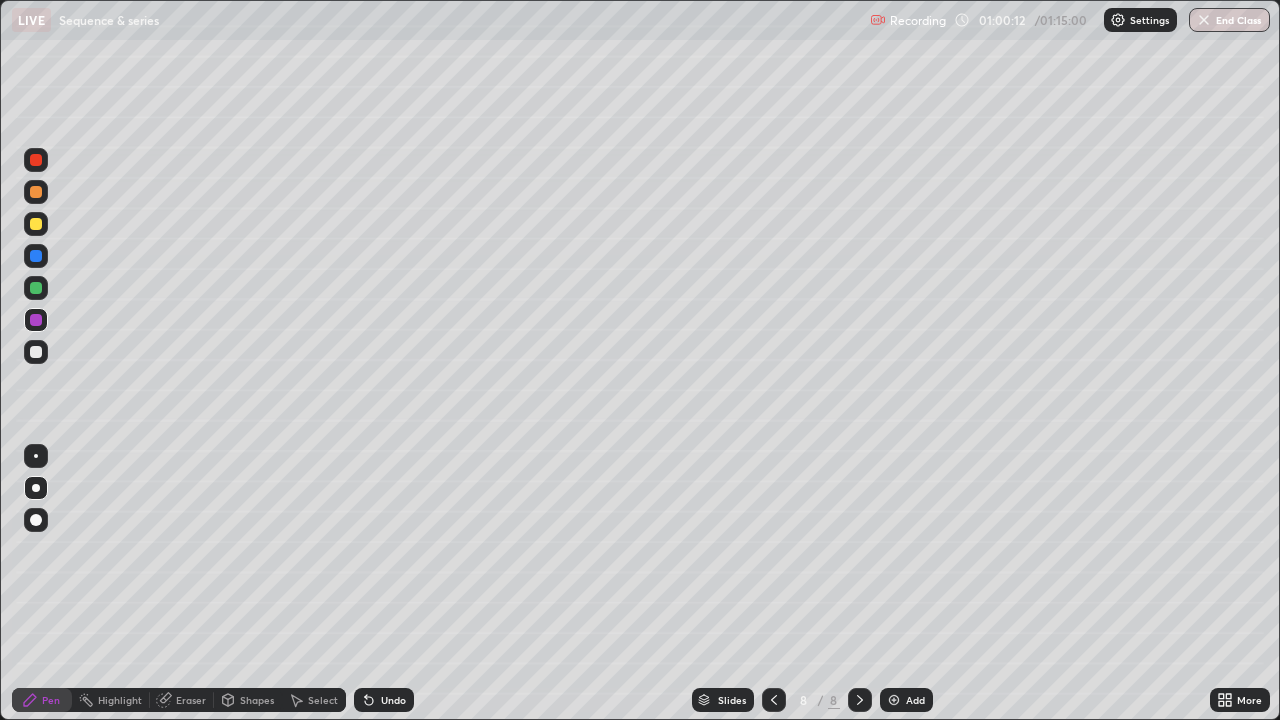 click at bounding box center [36, 352] 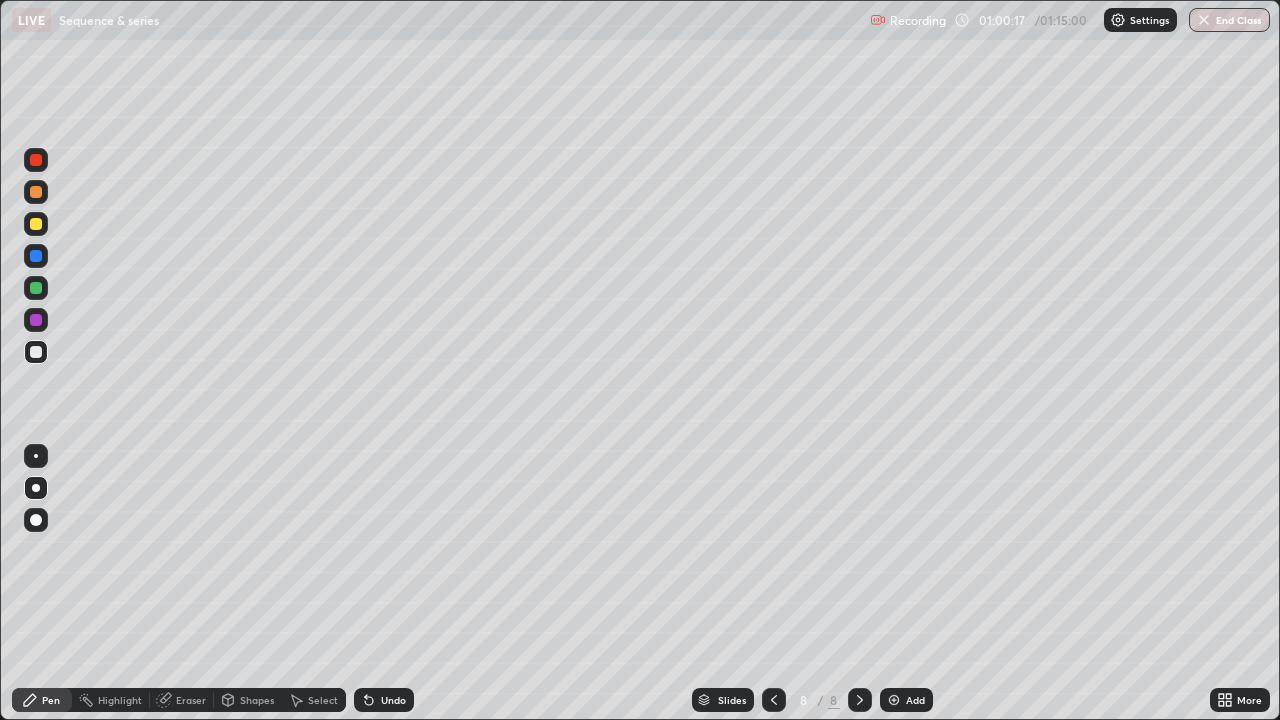click at bounding box center [36, 352] 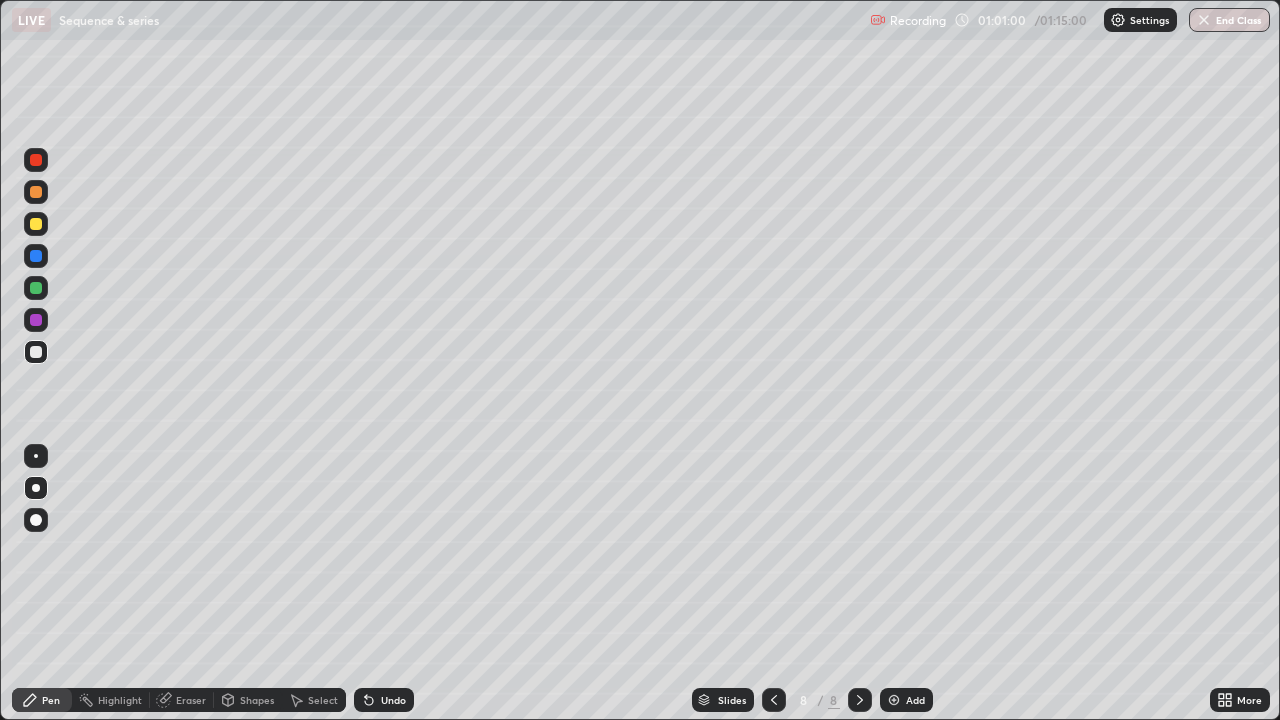 click at bounding box center (36, 288) 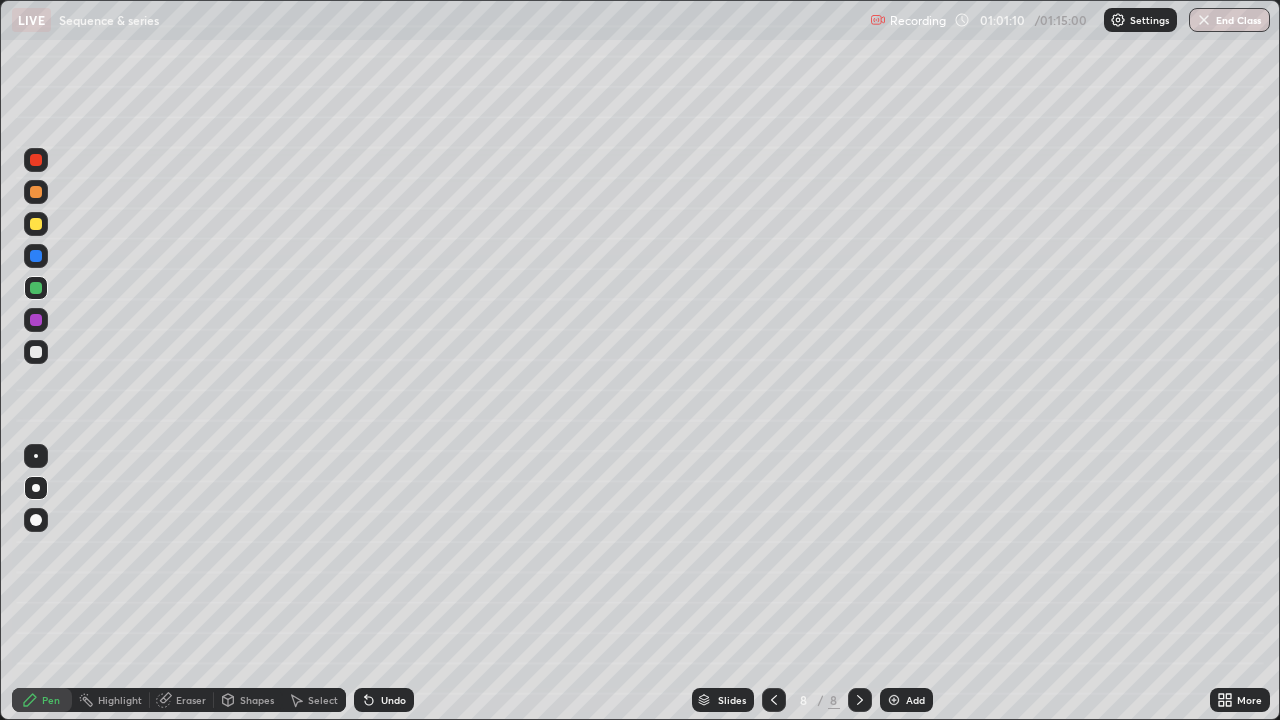 click at bounding box center [36, 352] 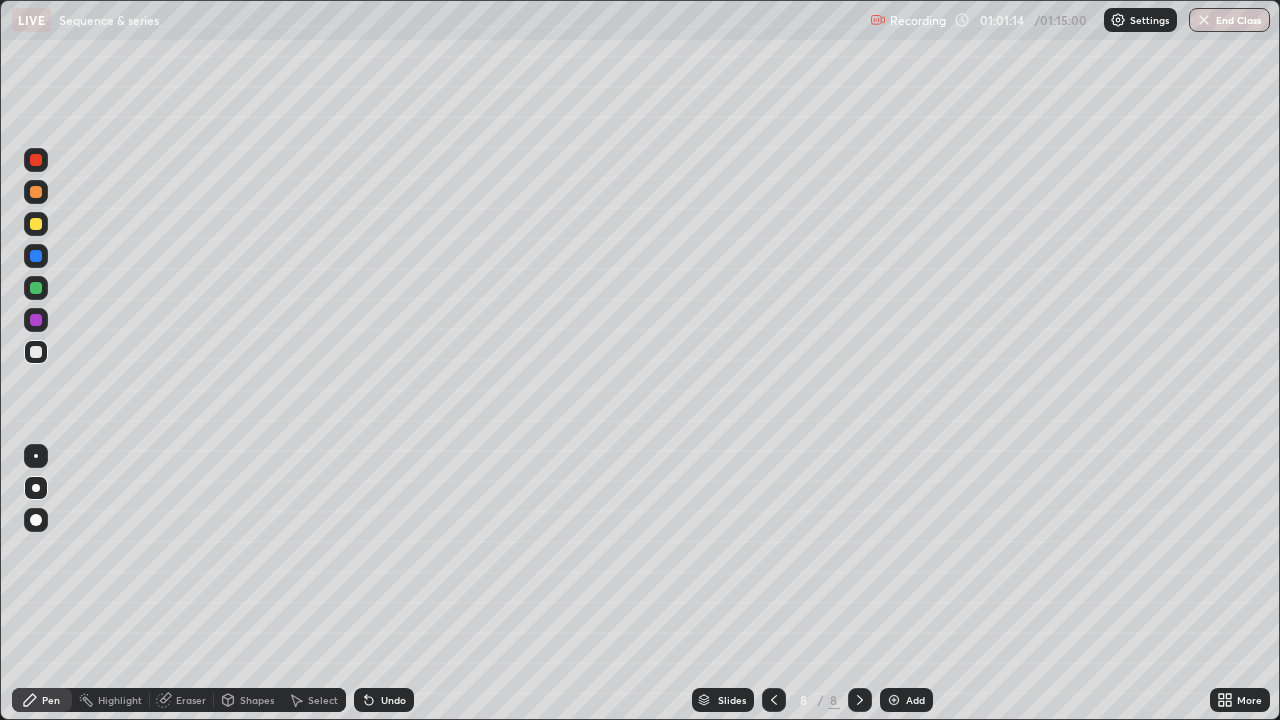 click at bounding box center [36, 192] 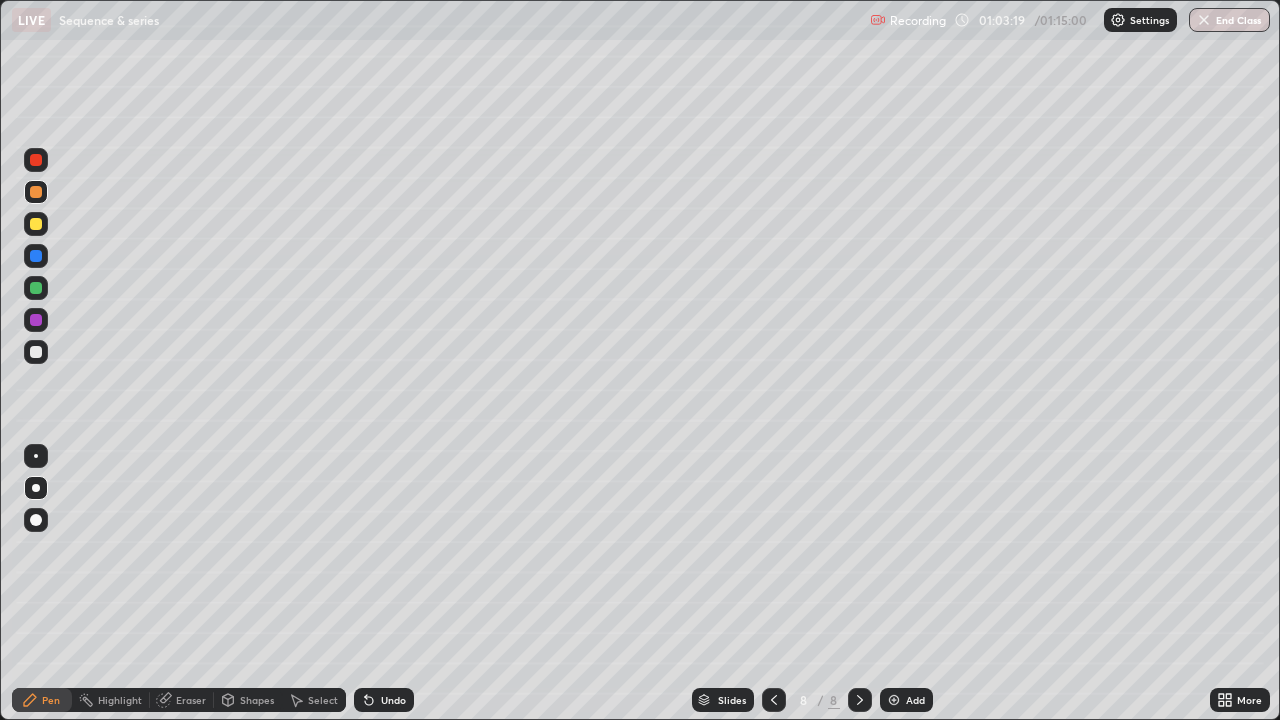 click on "8" at bounding box center (804, 700) 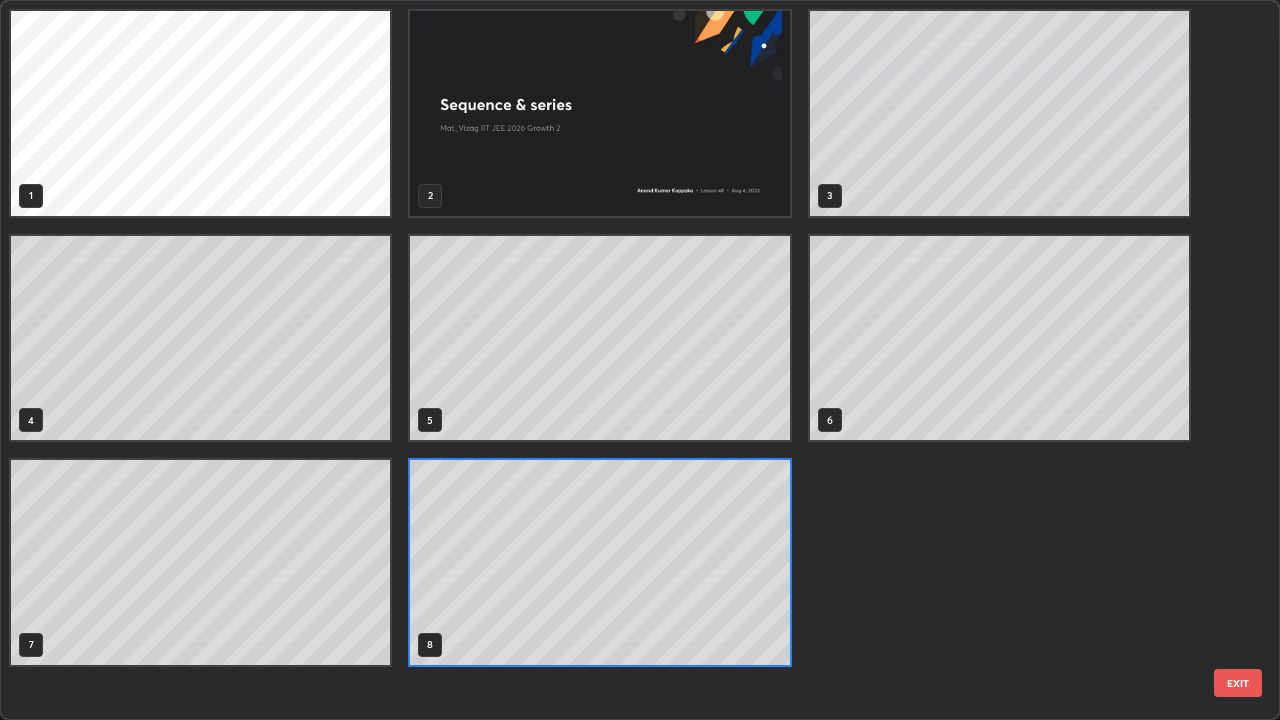 scroll, scrollTop: 7, scrollLeft: 11, axis: both 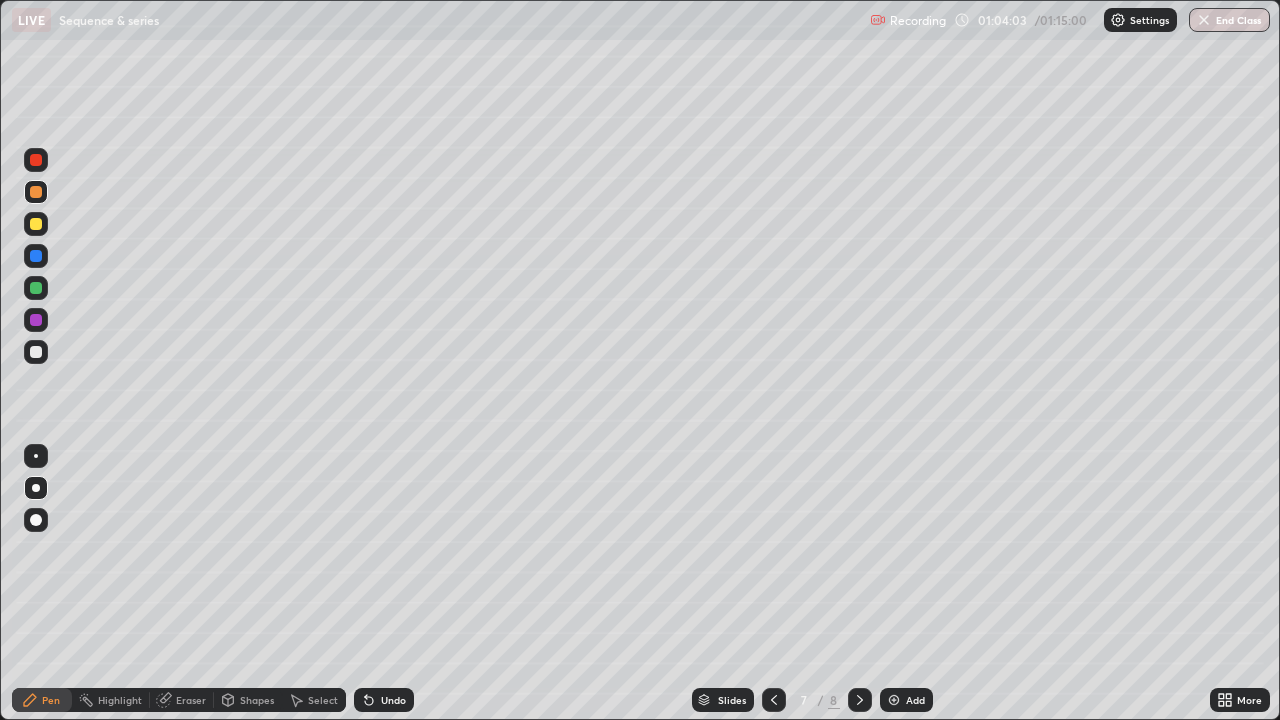 click 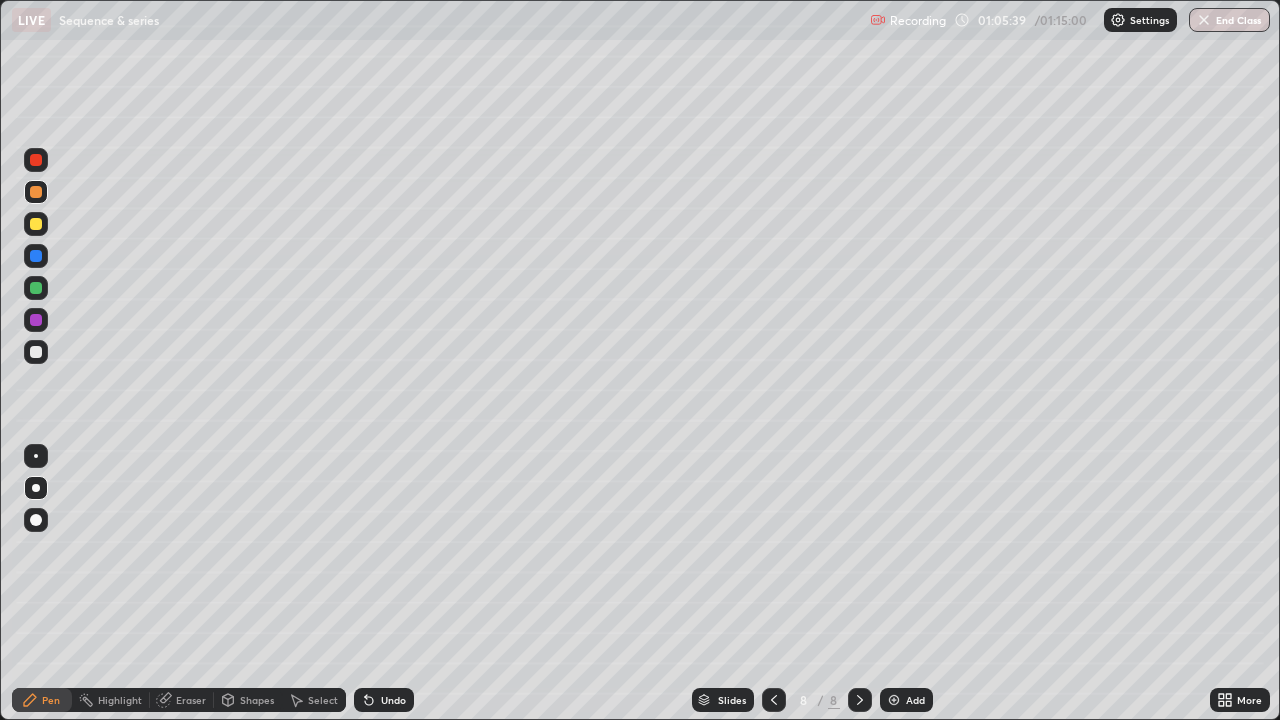 click on "Add" at bounding box center [915, 700] 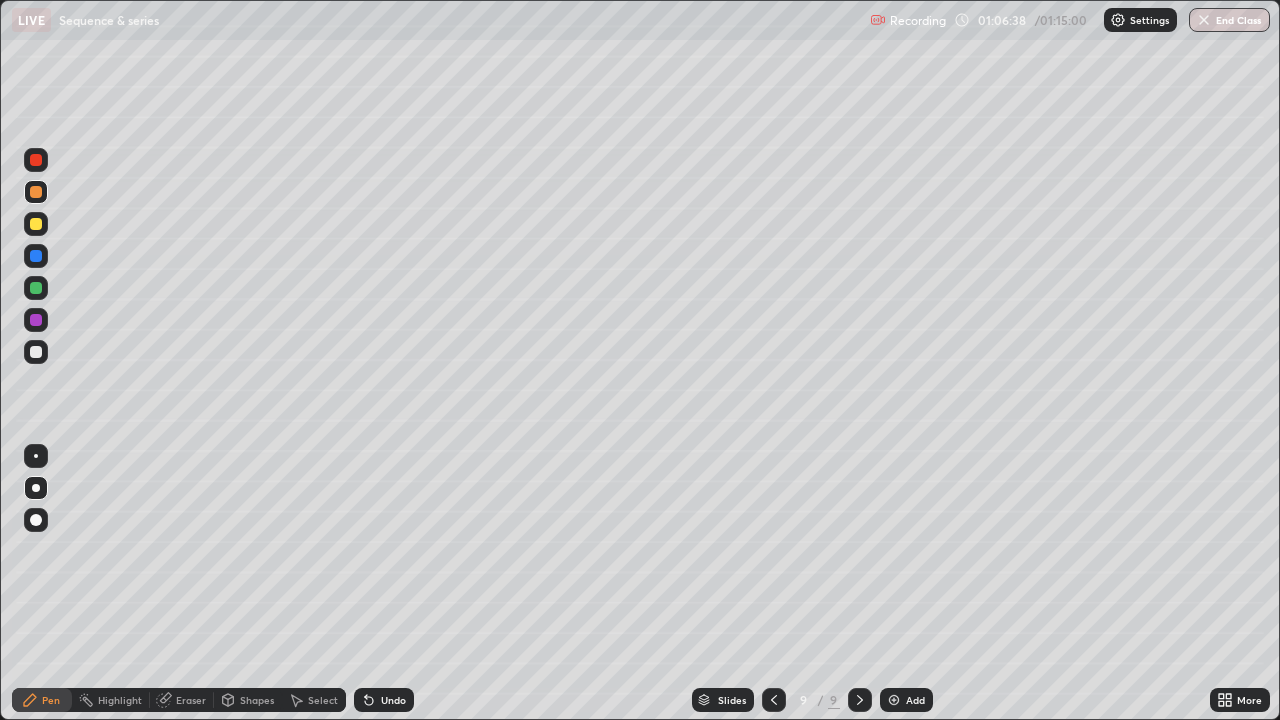 click at bounding box center (36, 352) 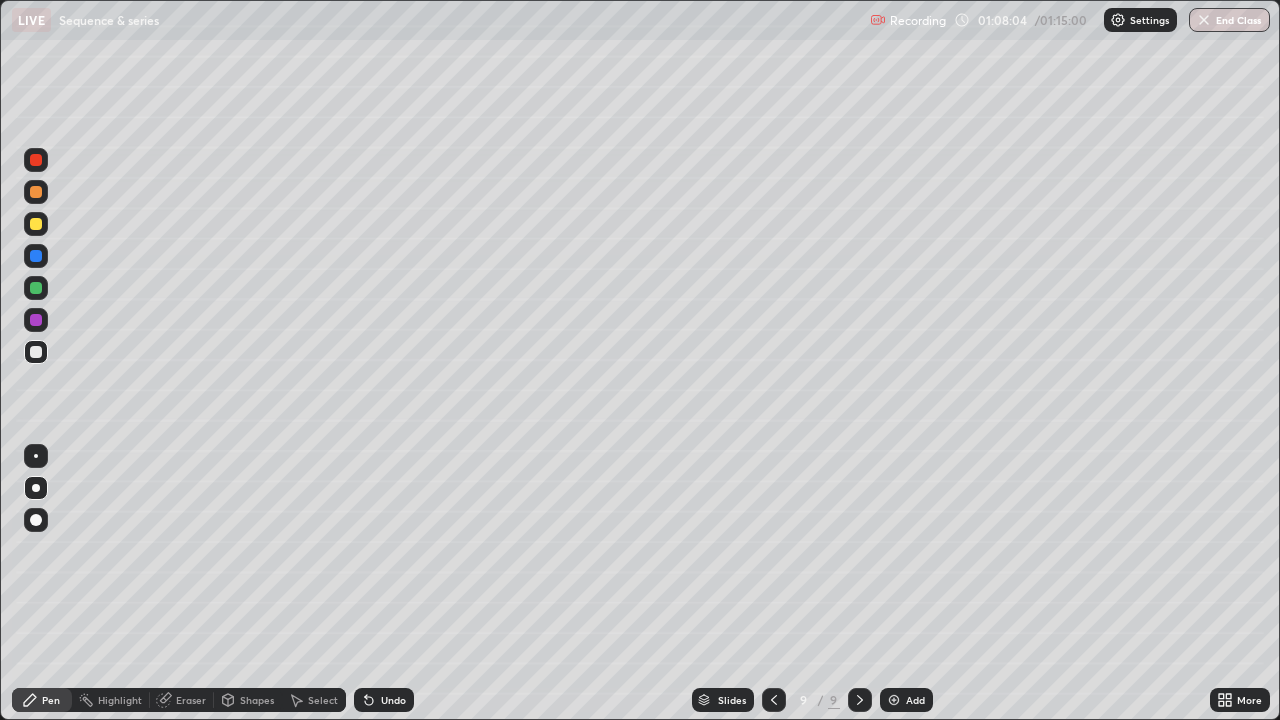 click on "Eraser" at bounding box center [191, 700] 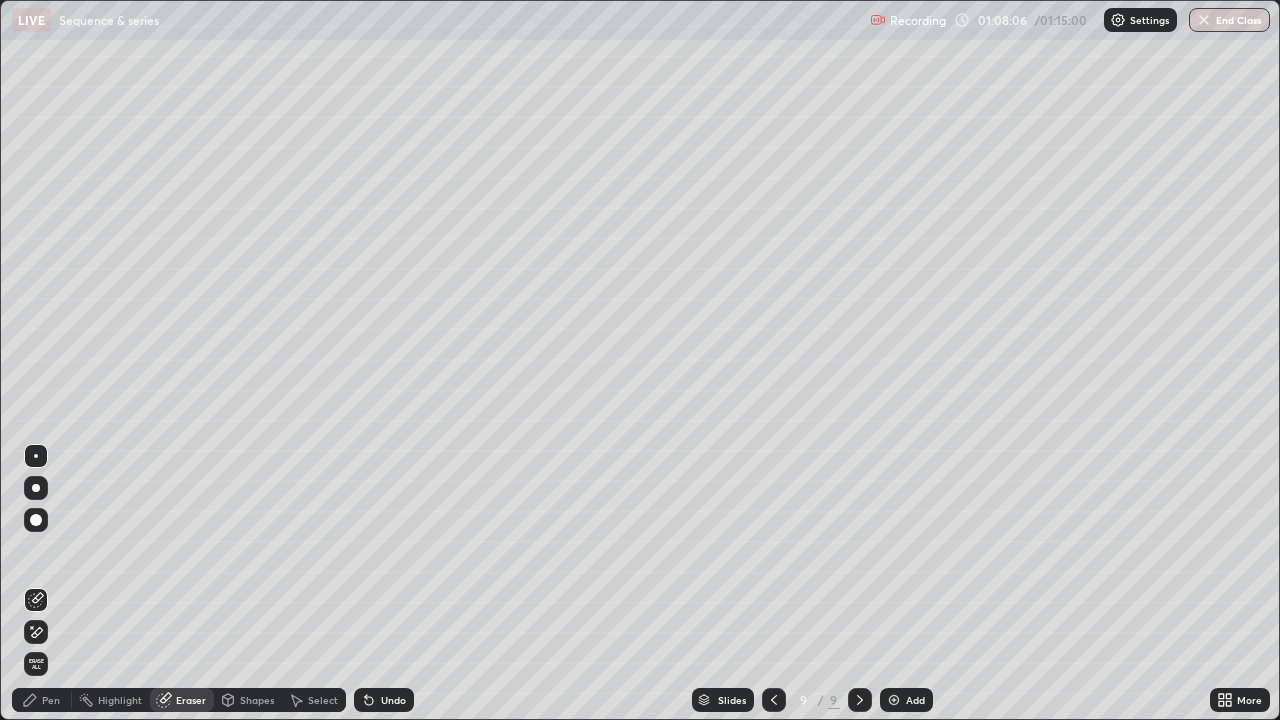 click 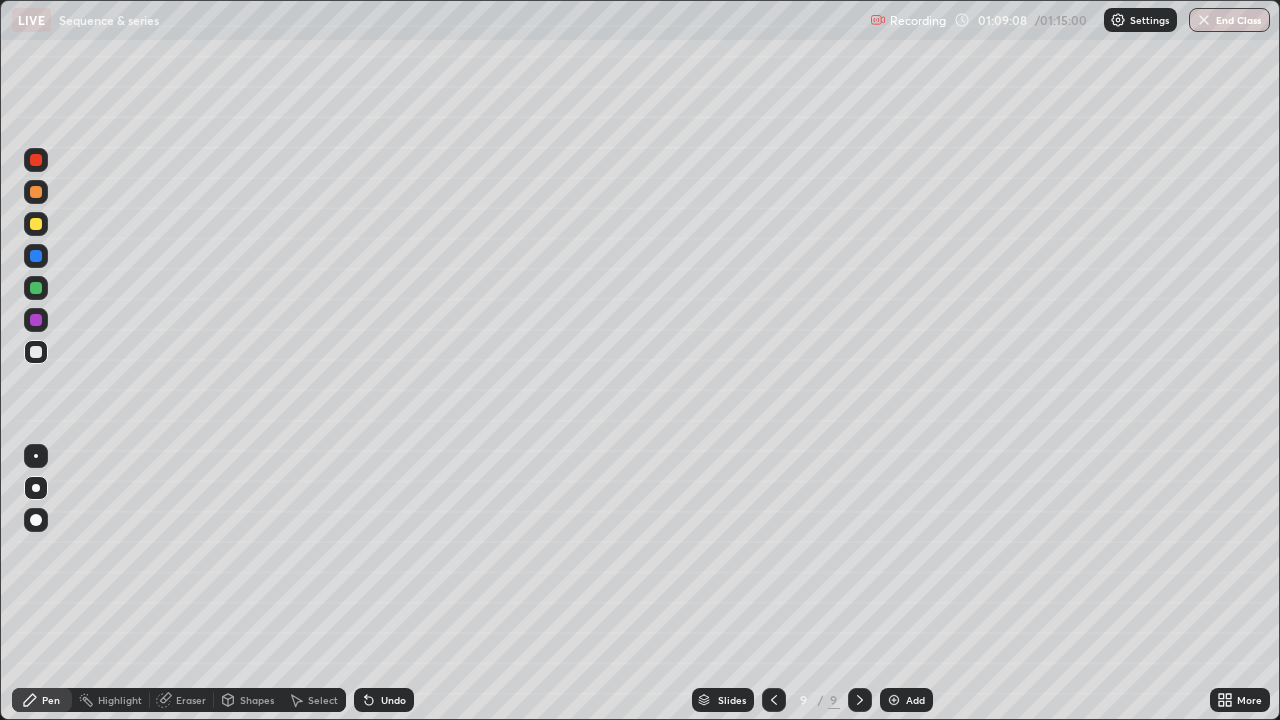click on "Undo" at bounding box center [393, 700] 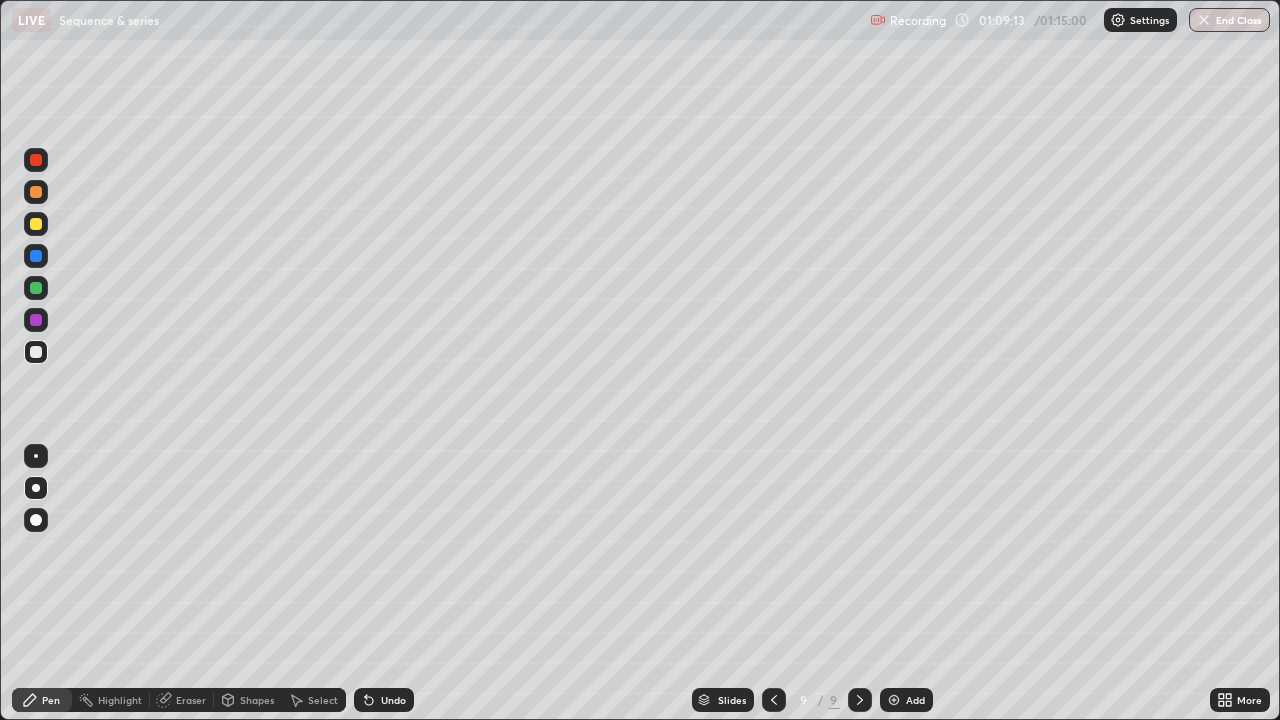 click on "Undo" at bounding box center (393, 700) 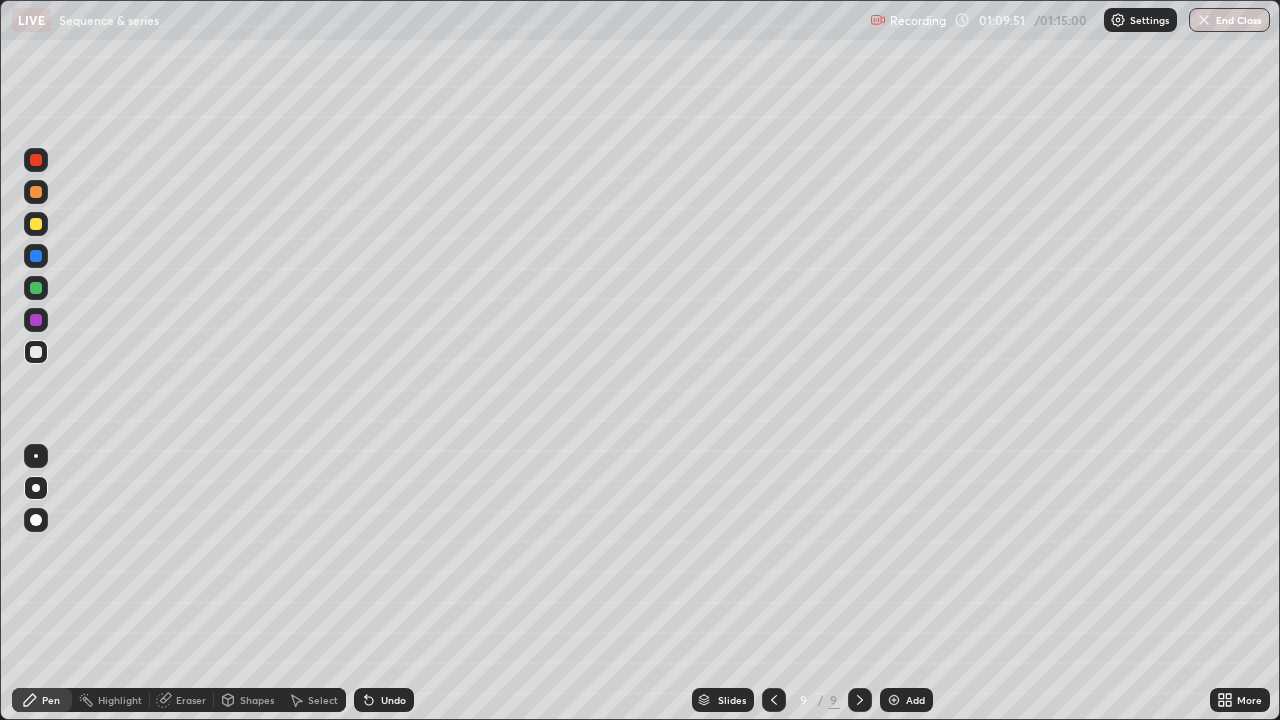 click on "Undo" at bounding box center [384, 700] 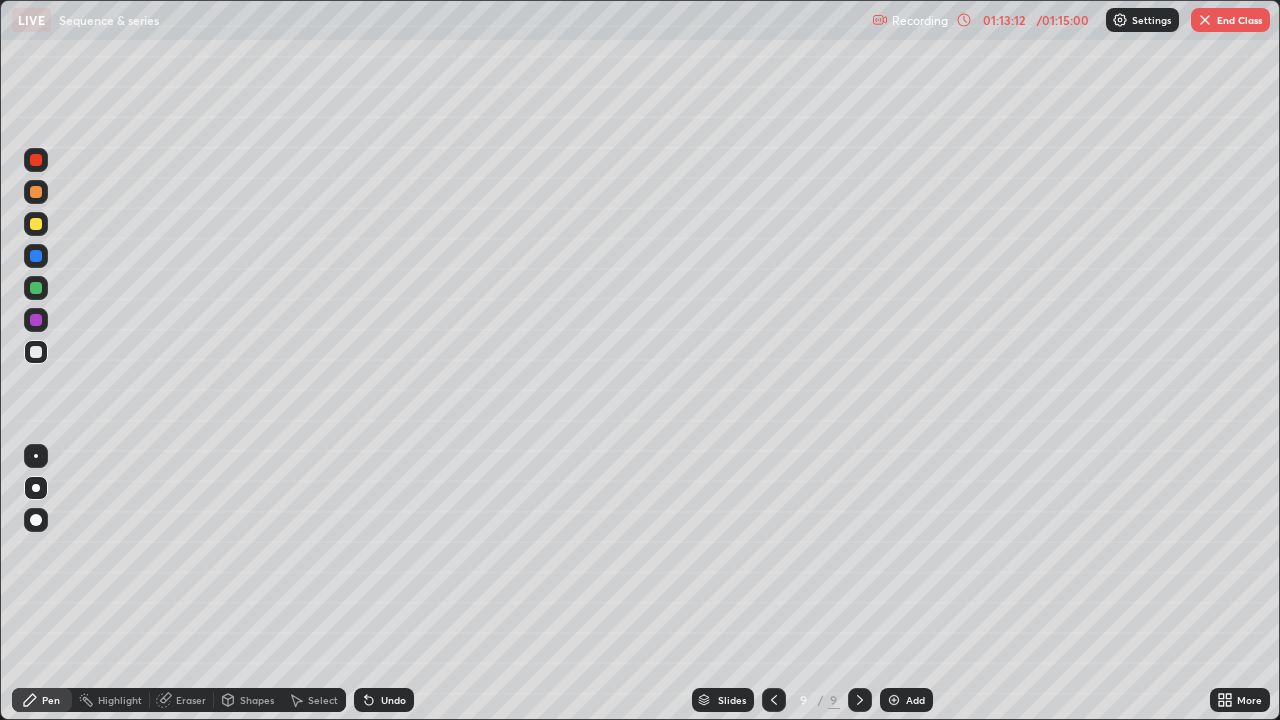 click at bounding box center (1205, 20) 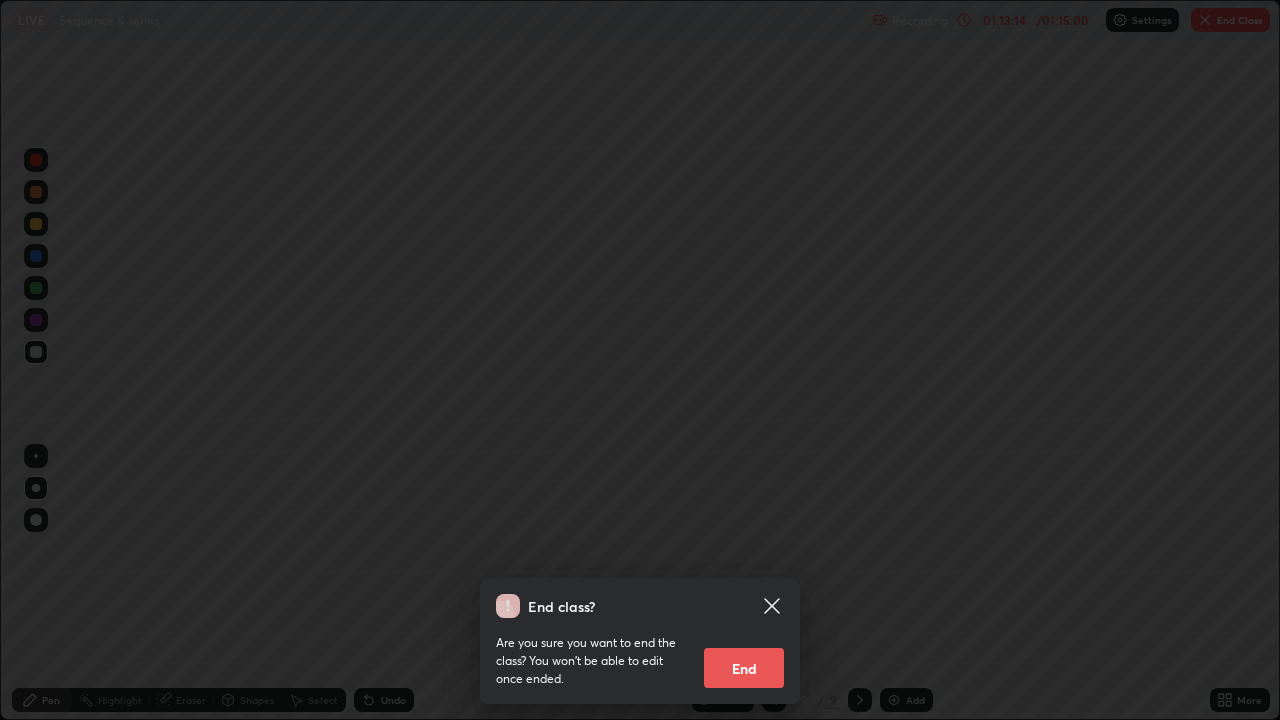 click on "End" at bounding box center [744, 668] 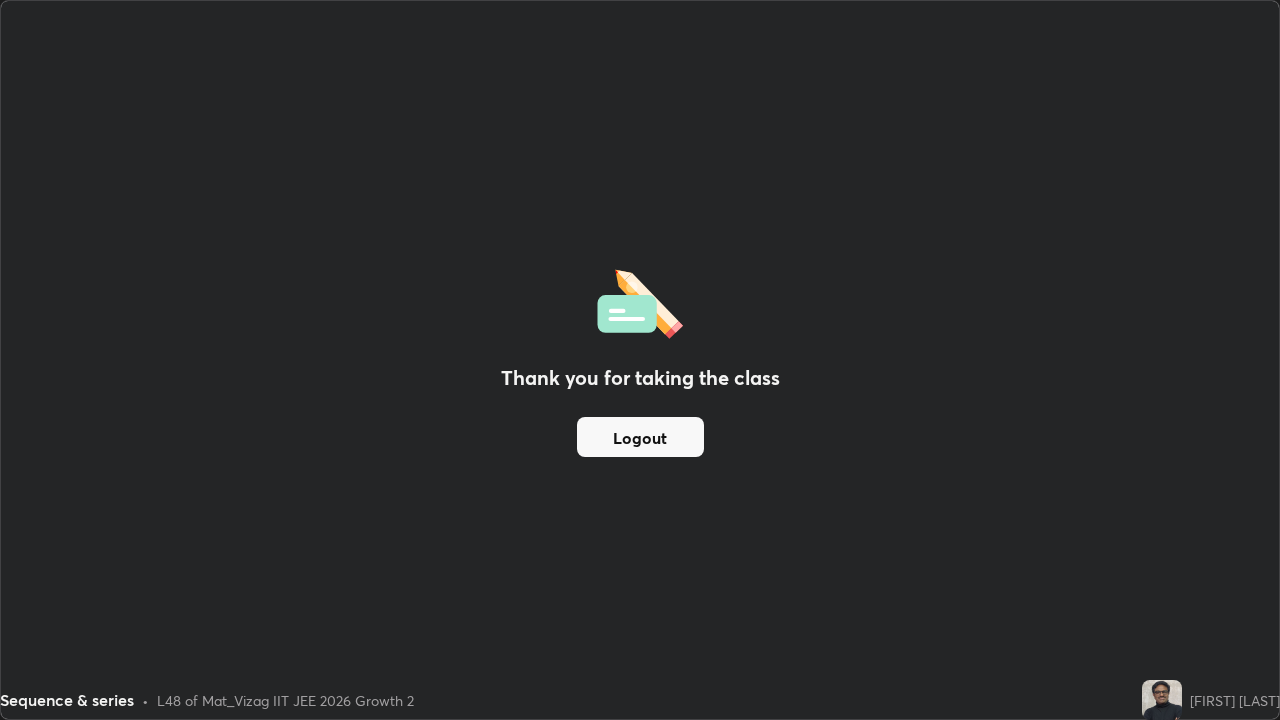 click on "Thank you for taking the class Logout" at bounding box center (640, 360) 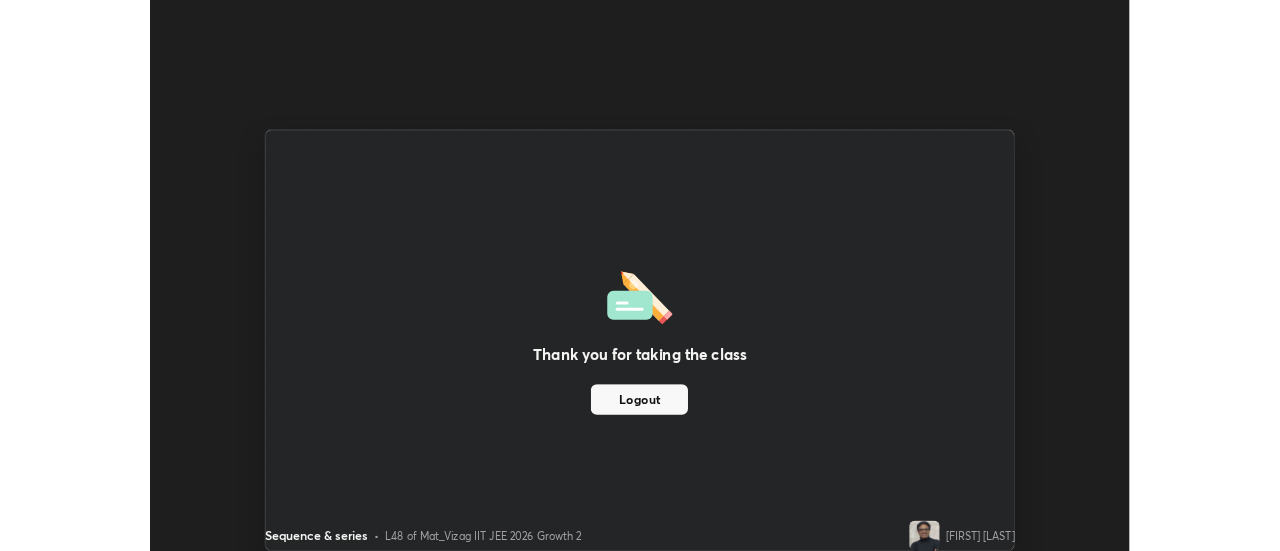 scroll, scrollTop: 551, scrollLeft: 1280, axis: both 